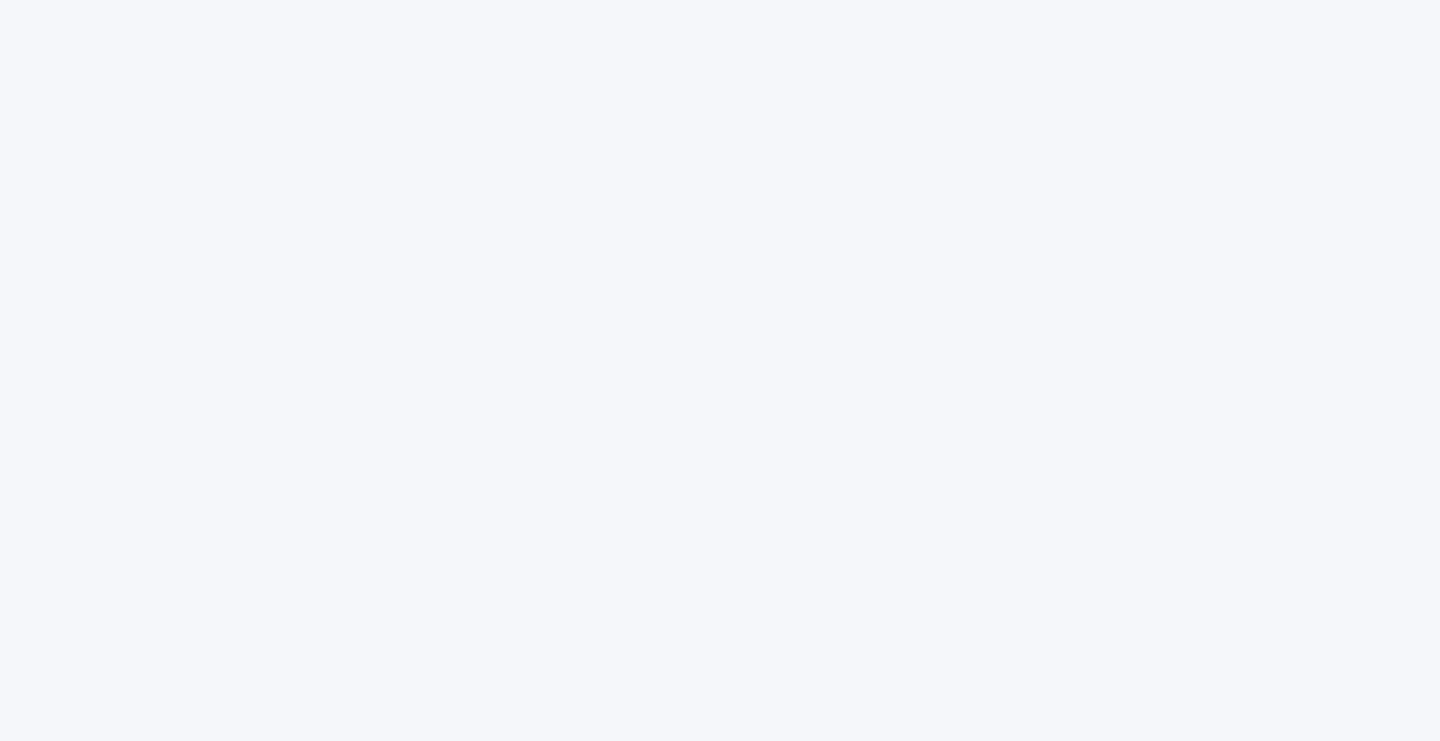 scroll, scrollTop: 0, scrollLeft: 0, axis: both 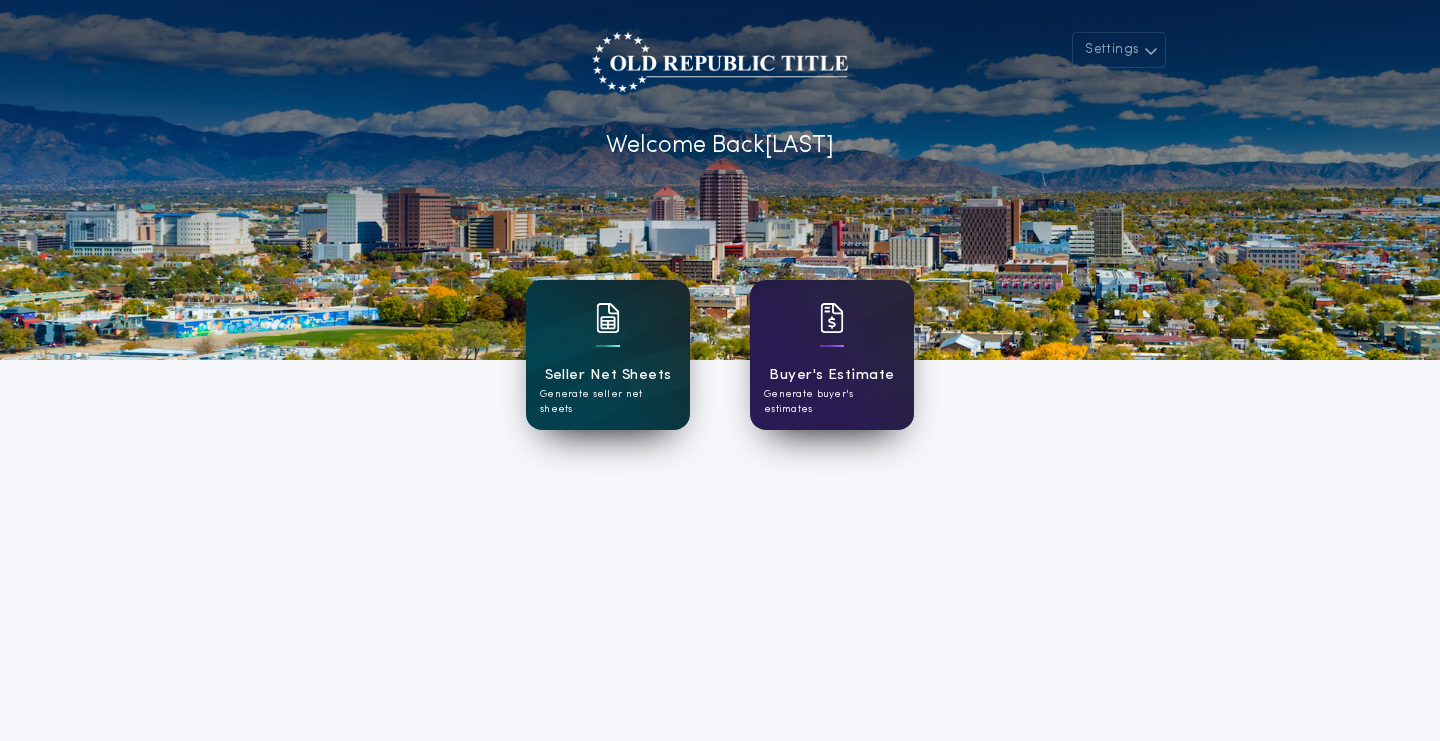 click on "Seller Net Sheets" at bounding box center [608, 375] 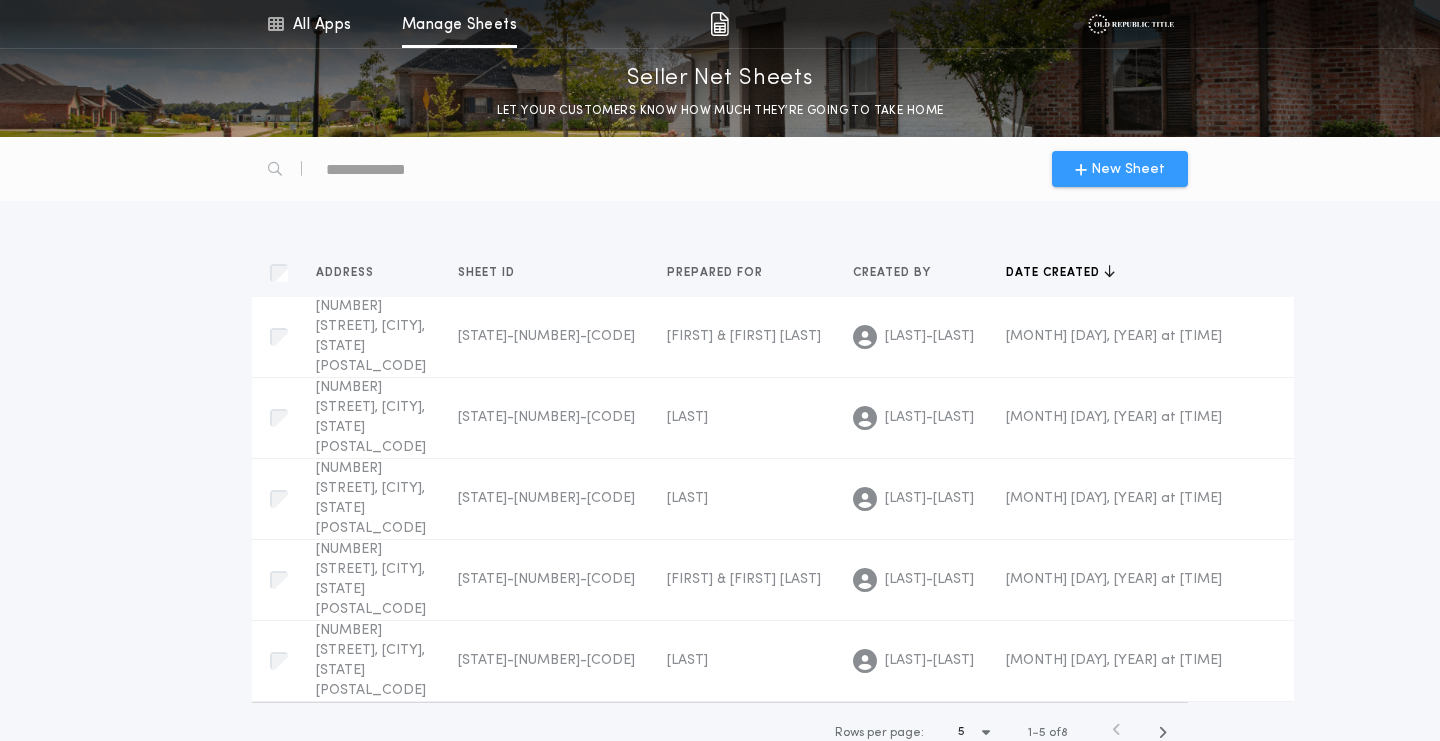click on "New Sheet" at bounding box center (1128, 169) 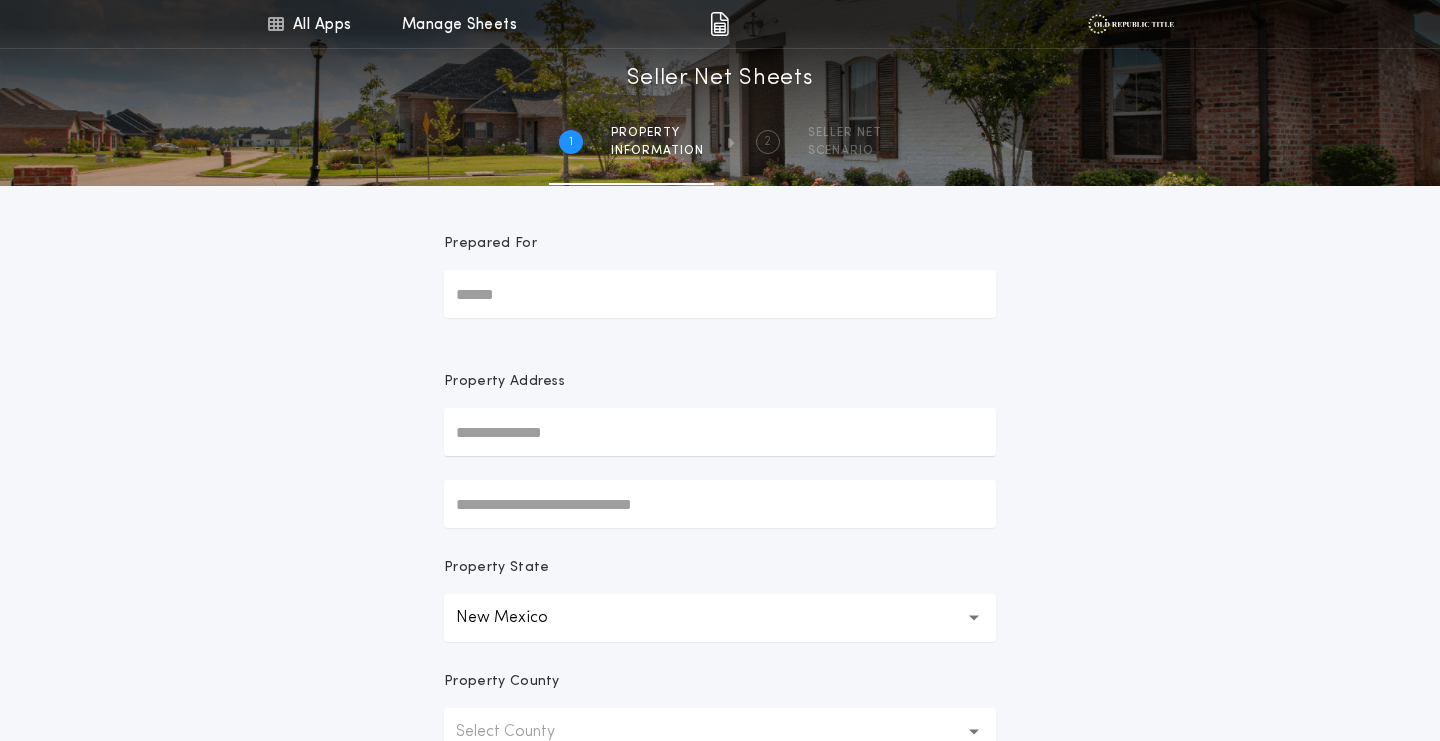 click at bounding box center (720, 432) 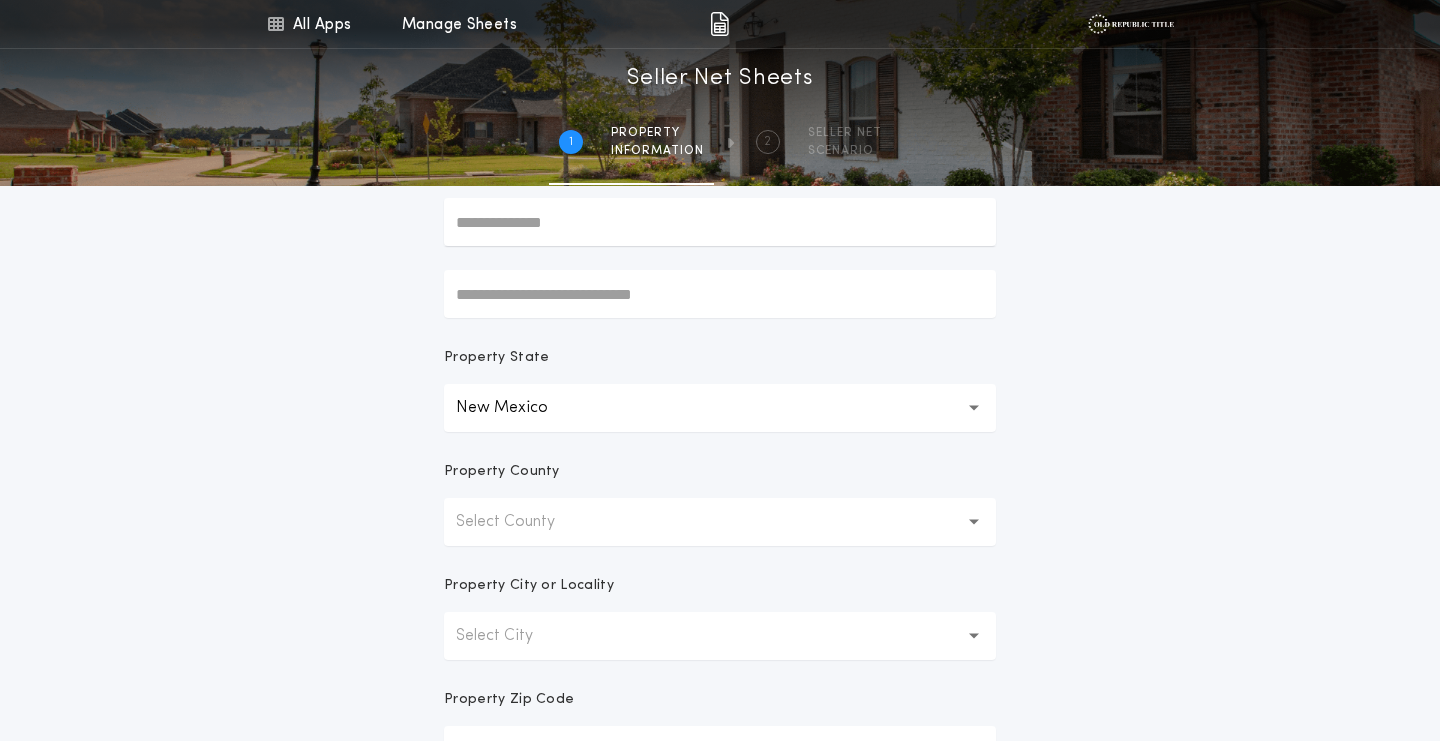 scroll, scrollTop: 207, scrollLeft: 0, axis: vertical 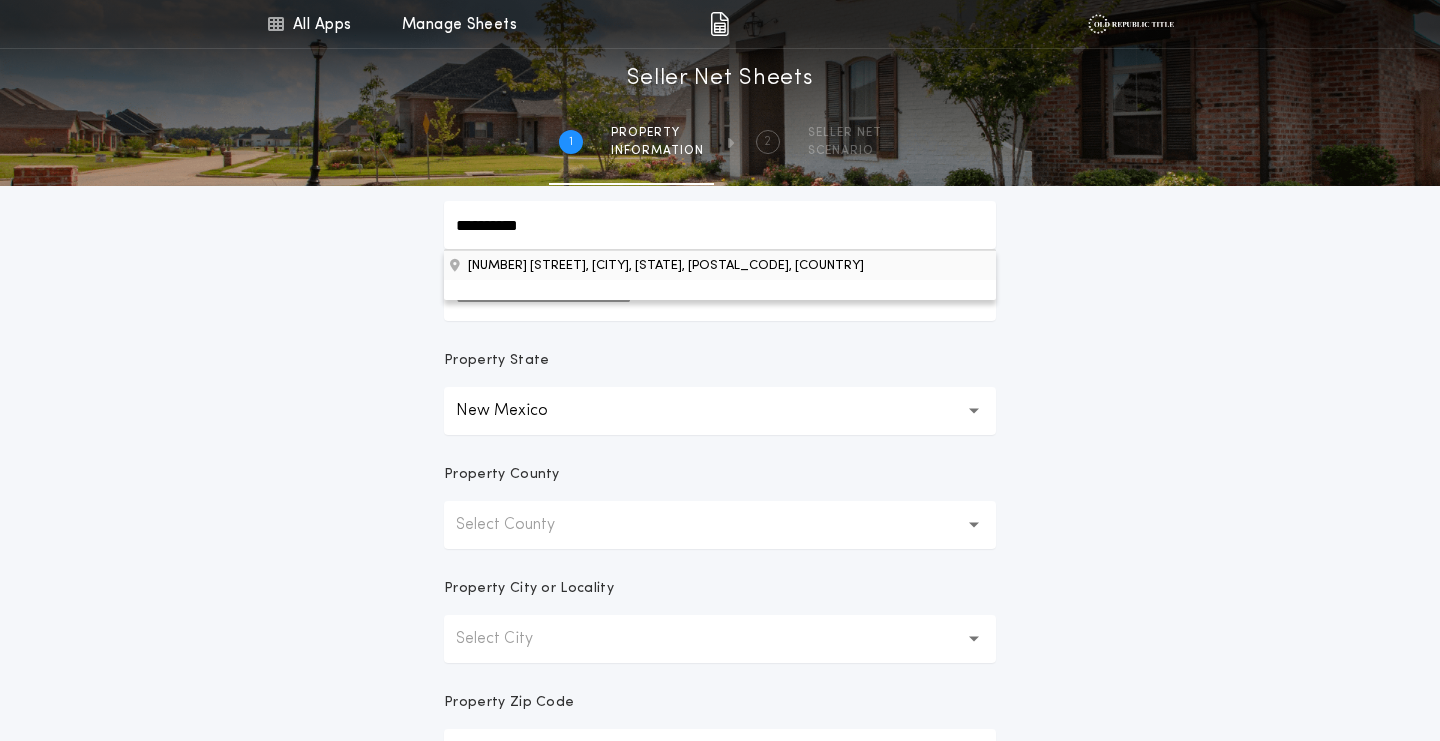 click on "[NUMBER] [STREET], [CITY], [STATE], [POSTAL_CODE], [COUNTRY]" at bounding box center (720, 265) 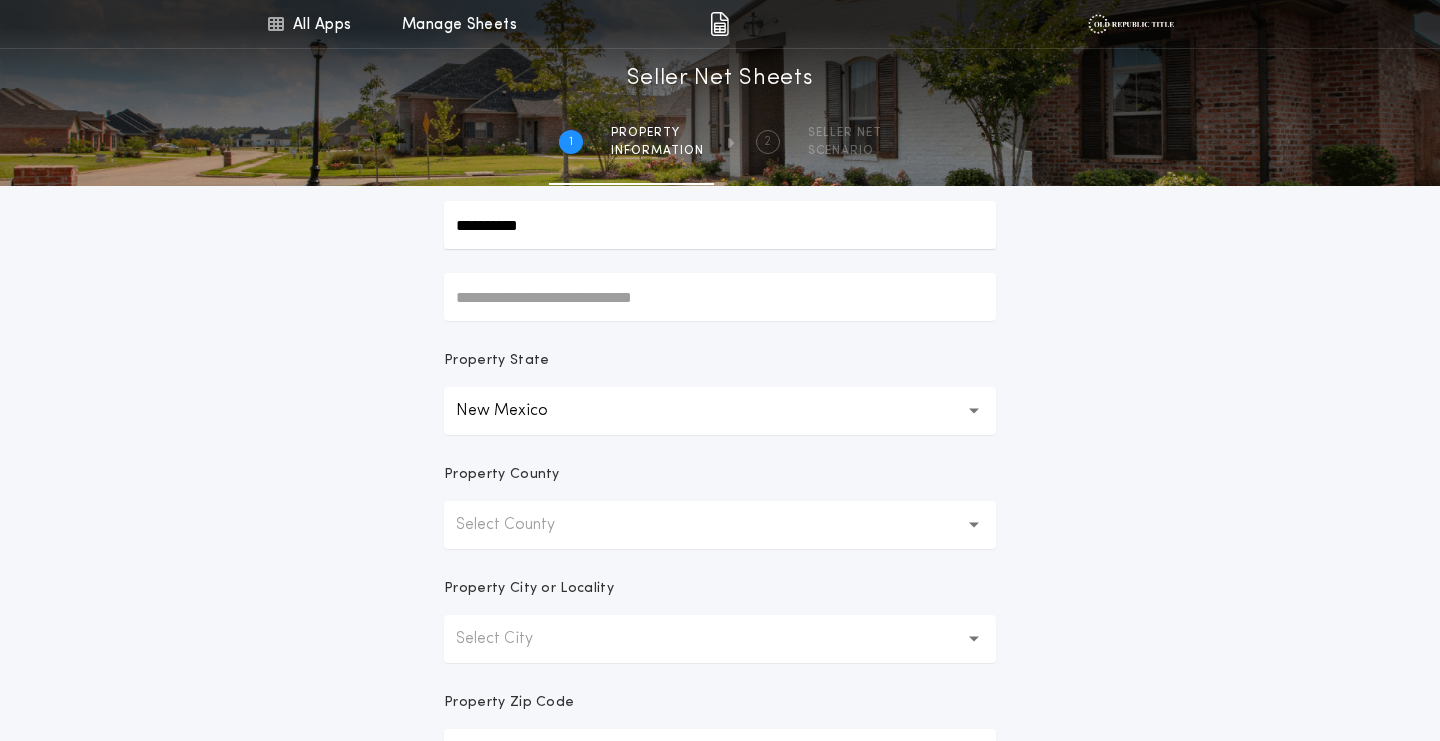 type on "**********" 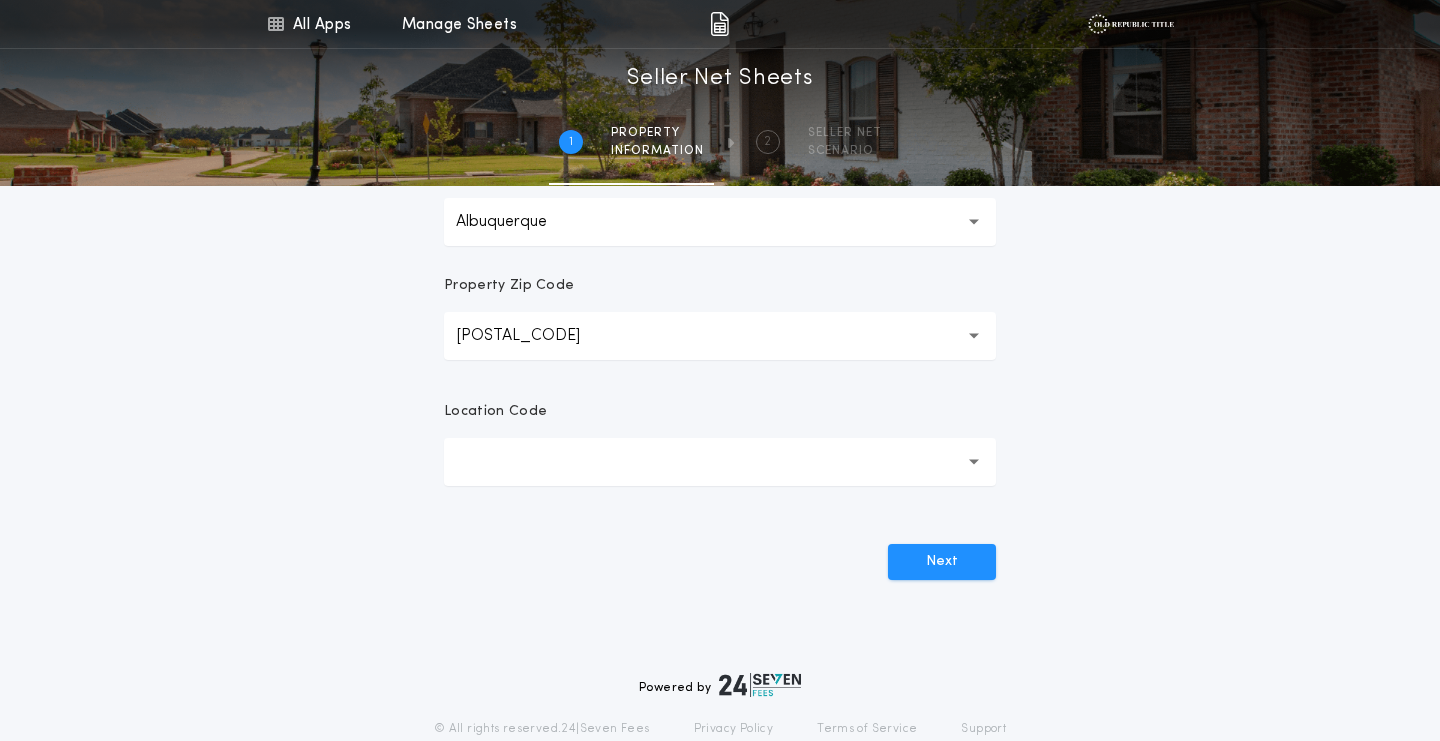 scroll, scrollTop: 640, scrollLeft: 0, axis: vertical 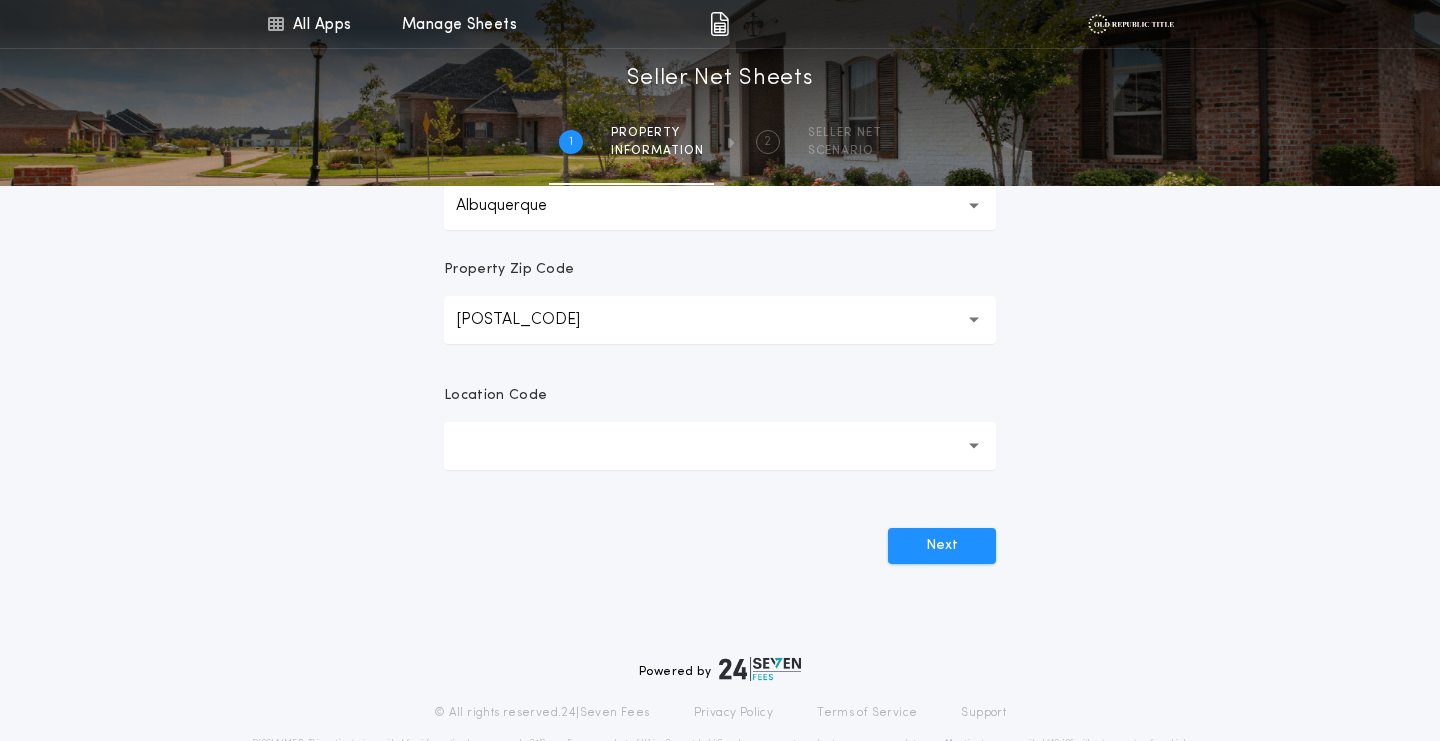 click at bounding box center (720, 446) 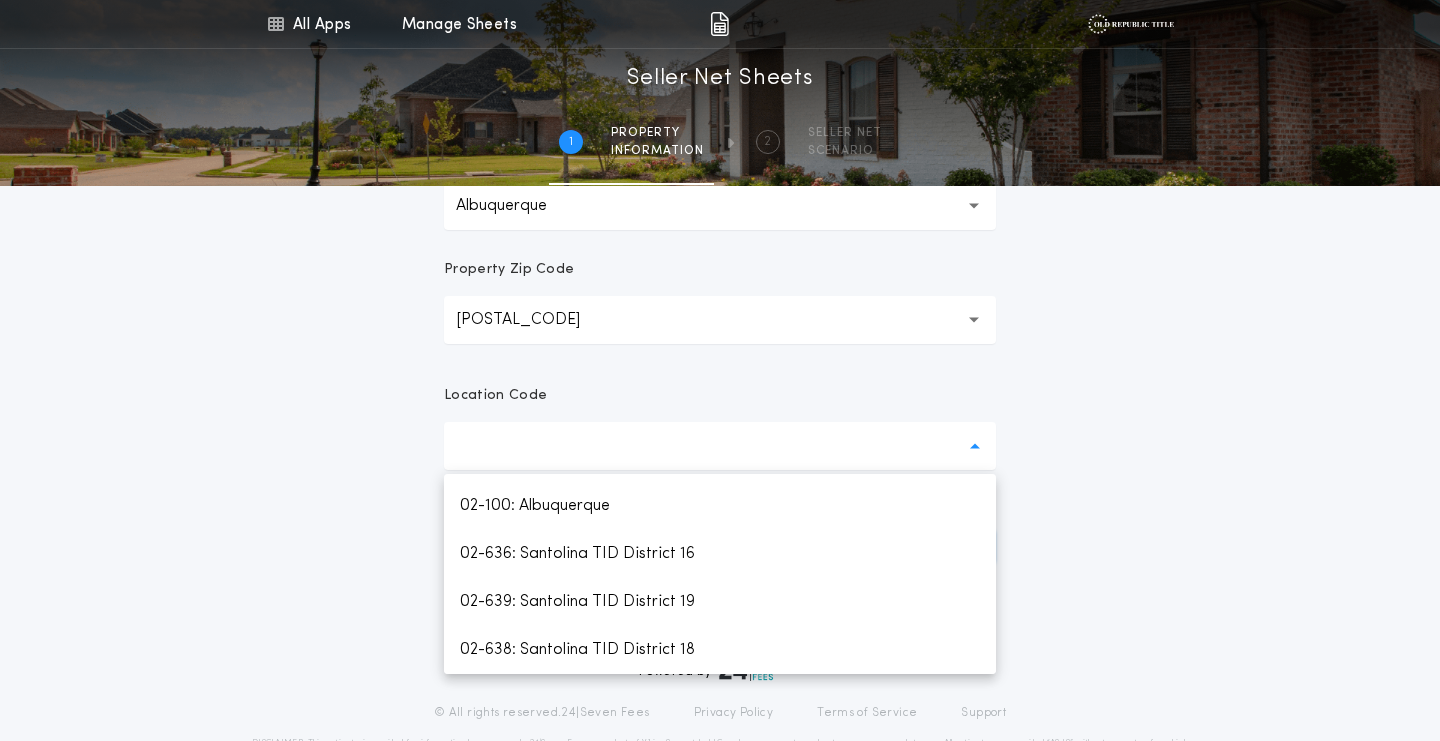 scroll, scrollTop: 948, scrollLeft: 0, axis: vertical 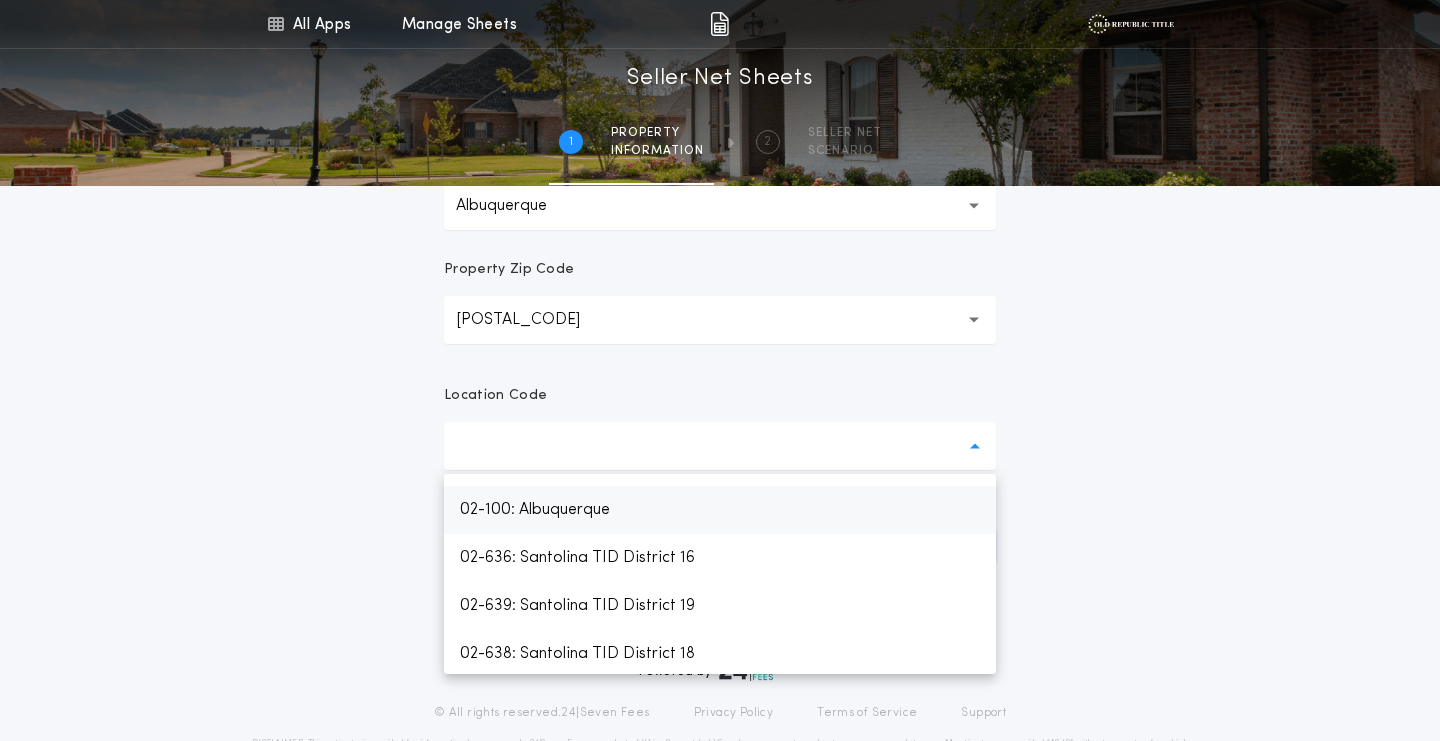 click on "02-100: Albuquerque" at bounding box center (720, 510) 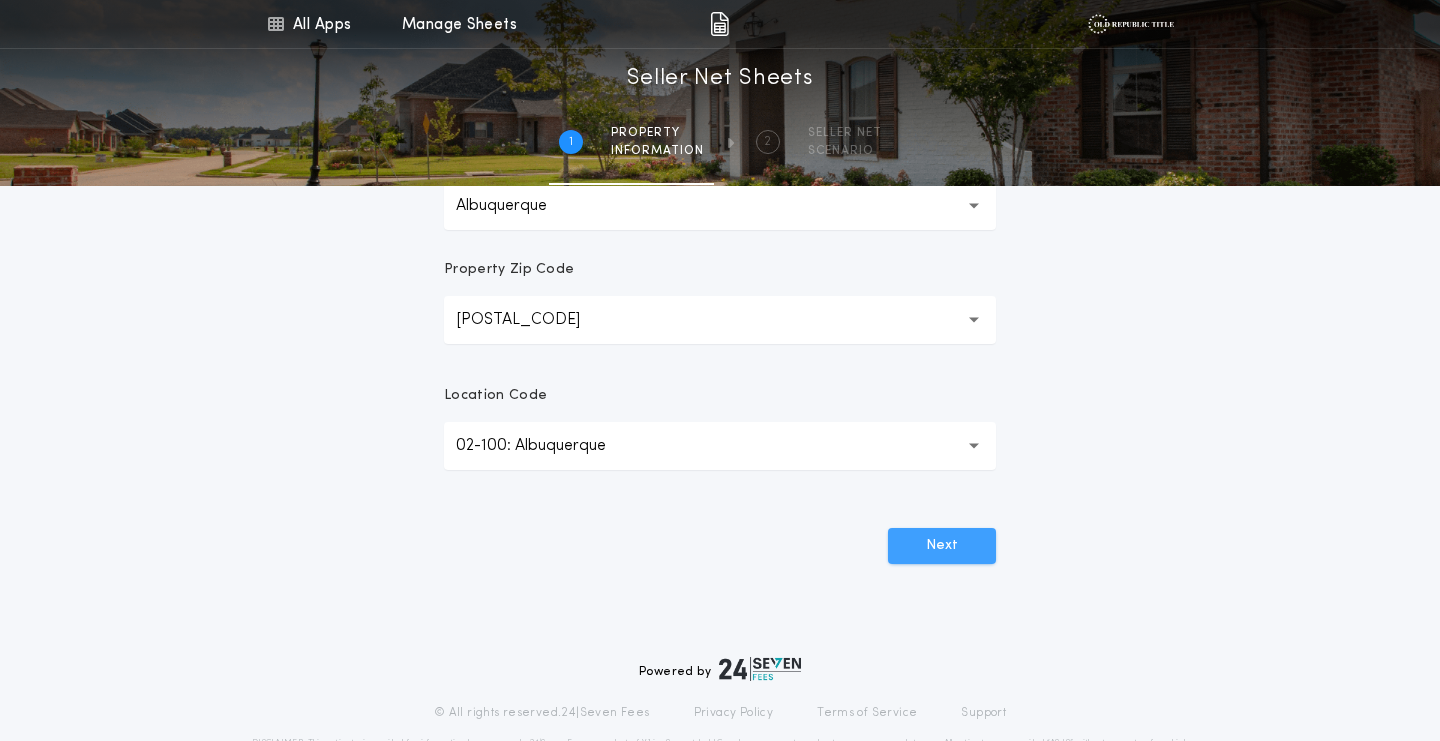 click on "Next" at bounding box center [942, 546] 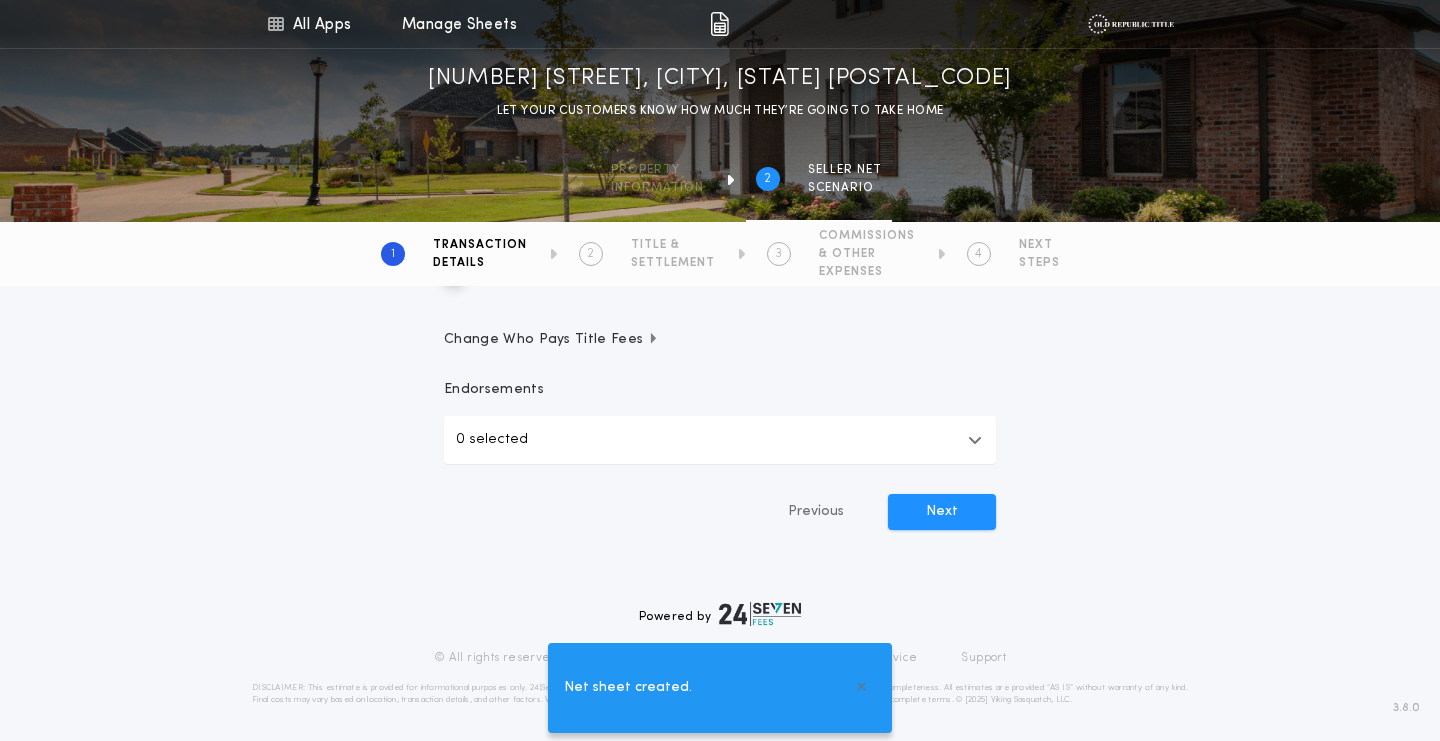 scroll, scrollTop: 0, scrollLeft: 0, axis: both 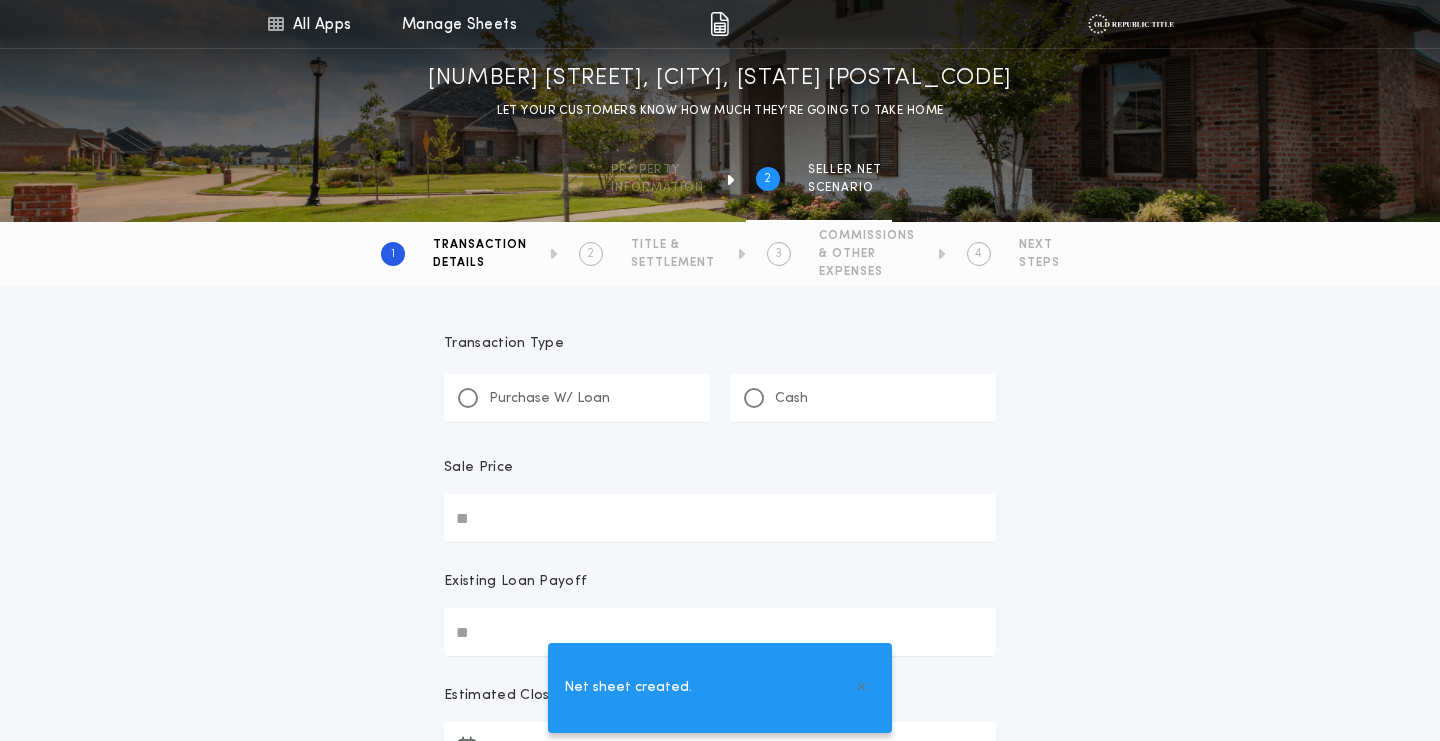 click on "Purchase W/ Loan" at bounding box center [549, 399] 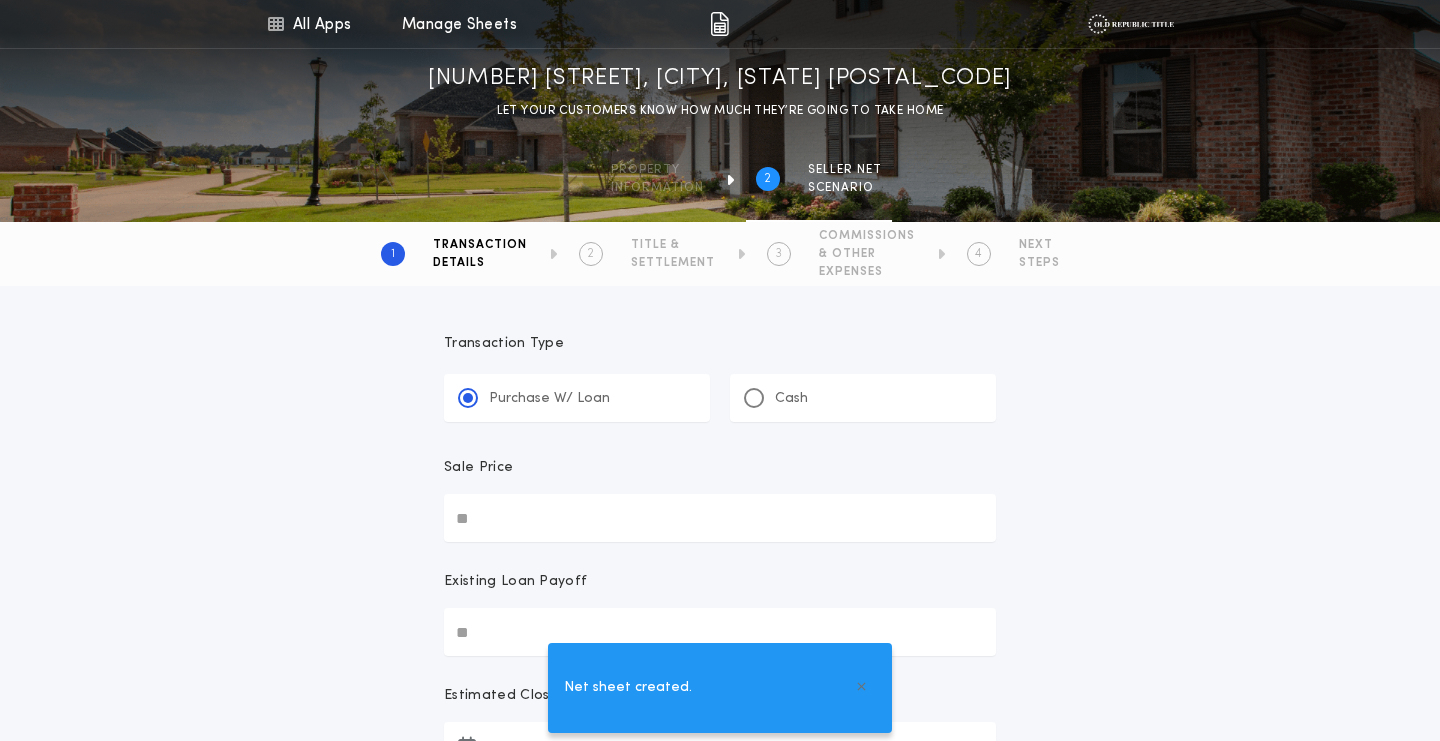 click on "Sale Price" at bounding box center [720, 518] 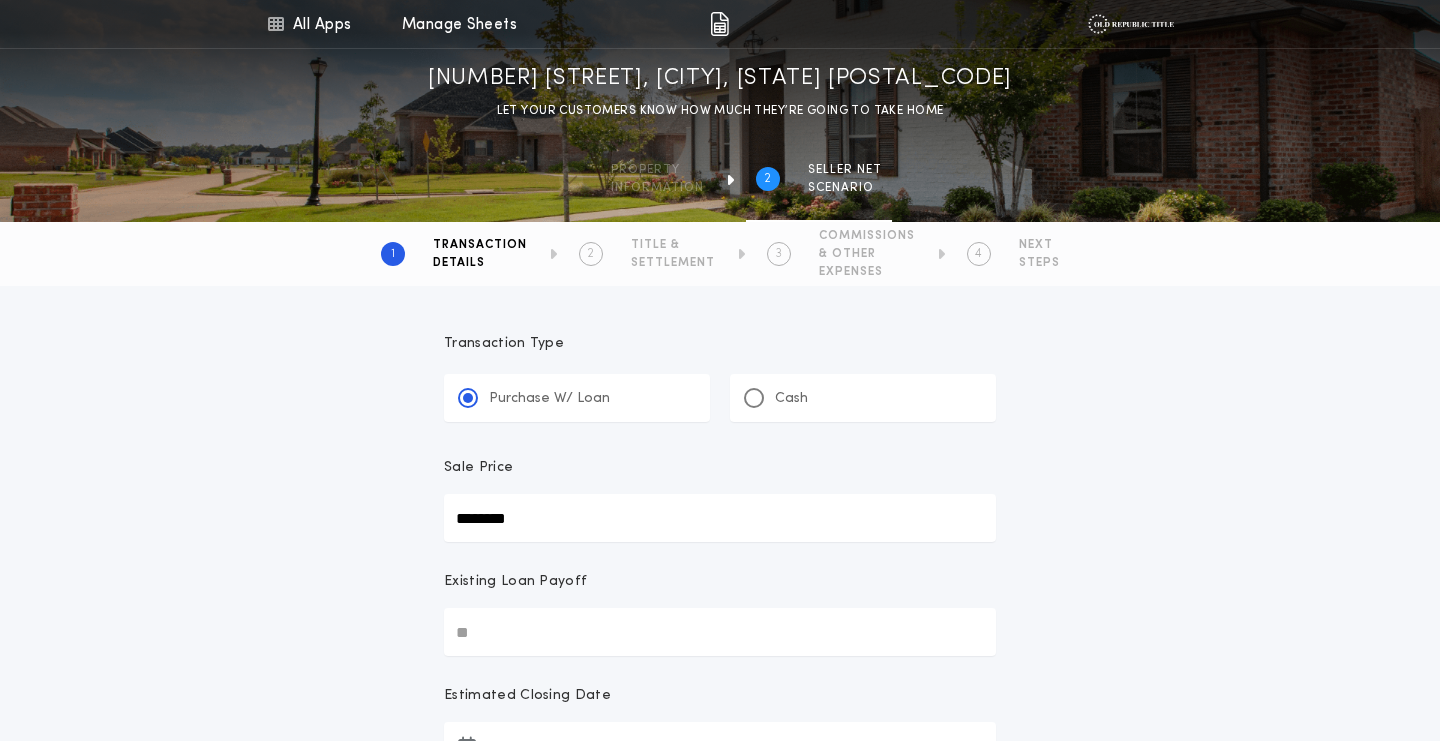 type on "********" 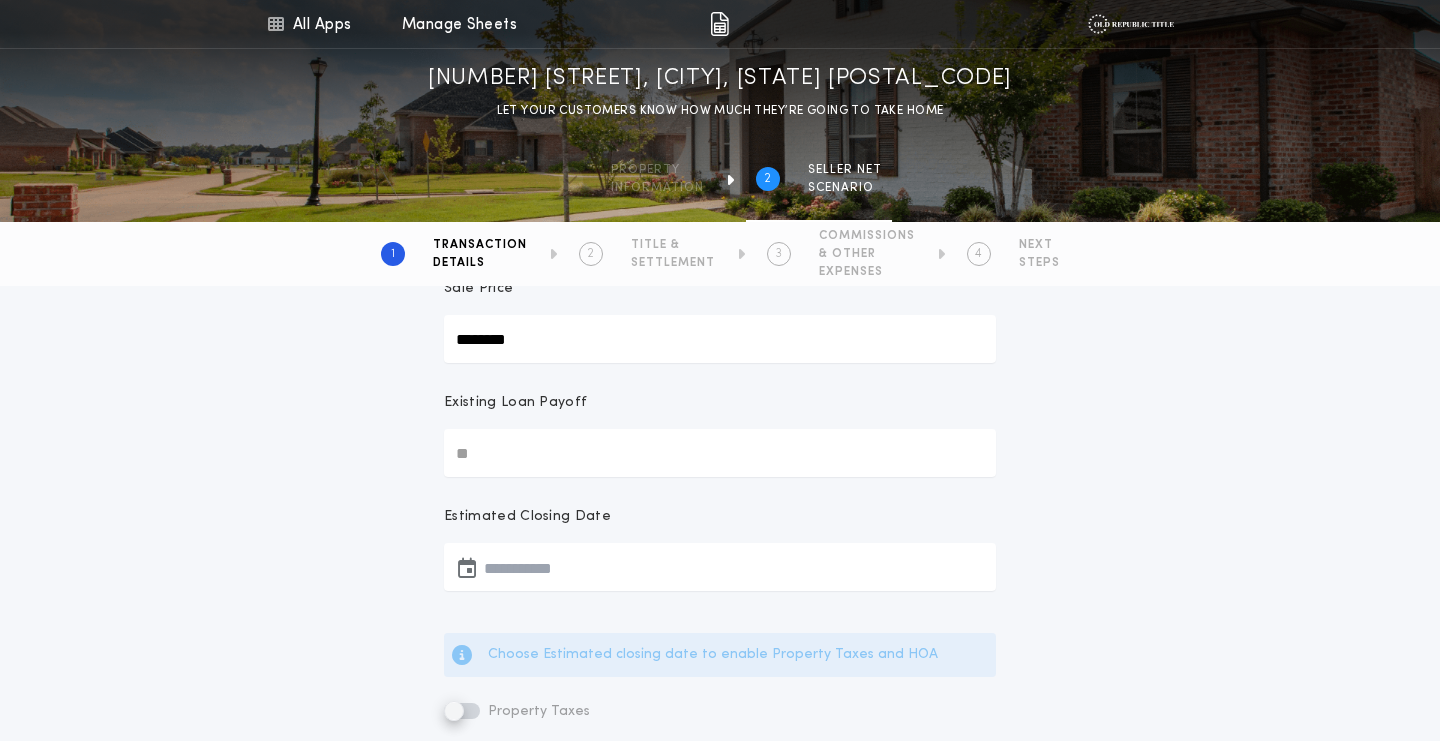scroll, scrollTop: 185, scrollLeft: 0, axis: vertical 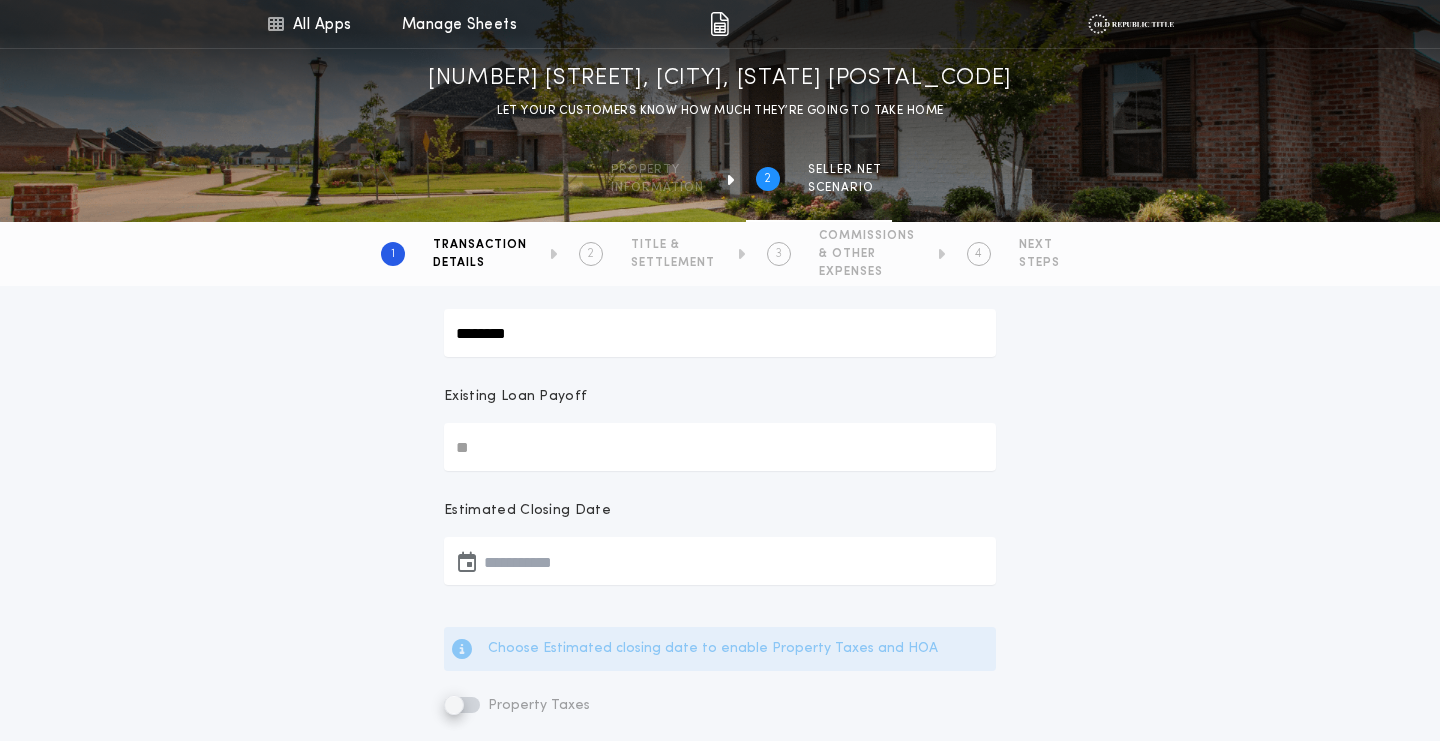 click on "Existing Loan Payoff" at bounding box center [720, 447] 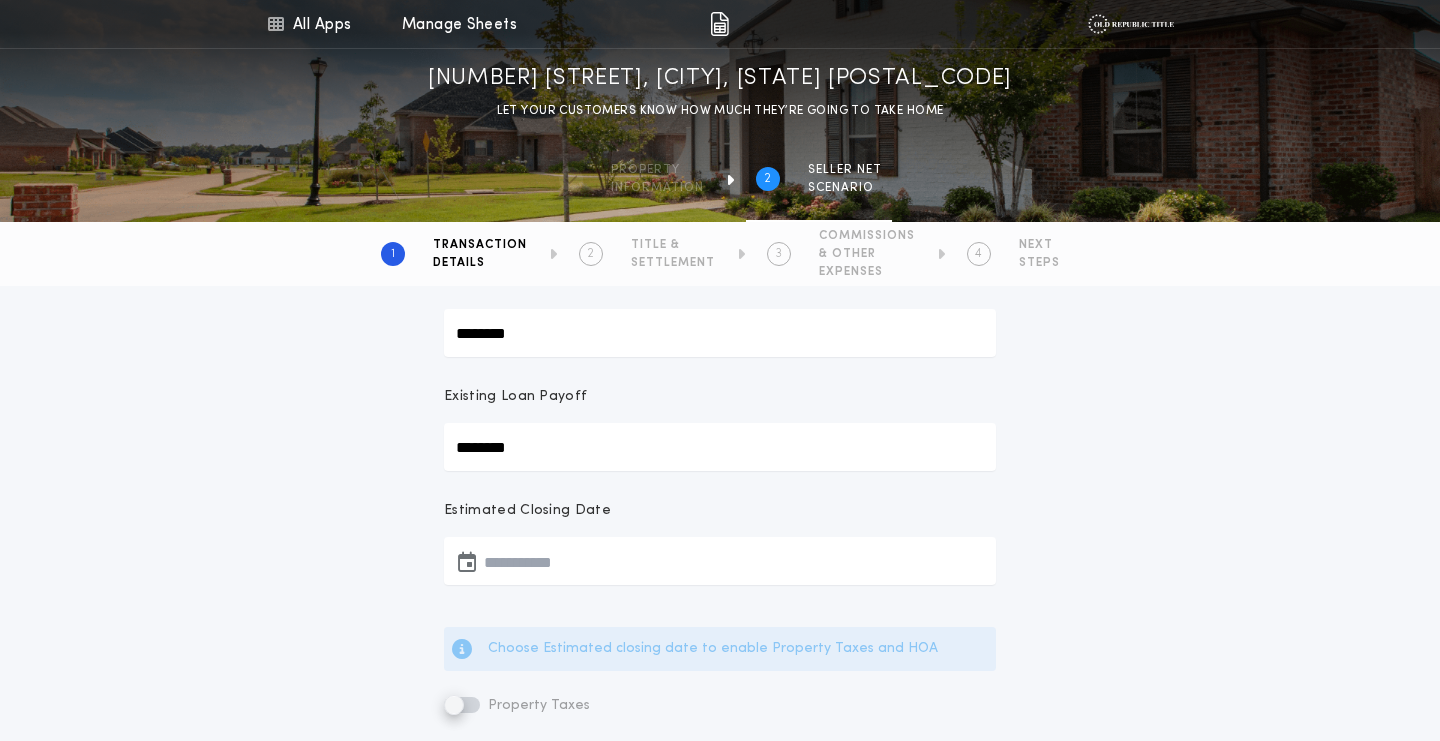 type on "********" 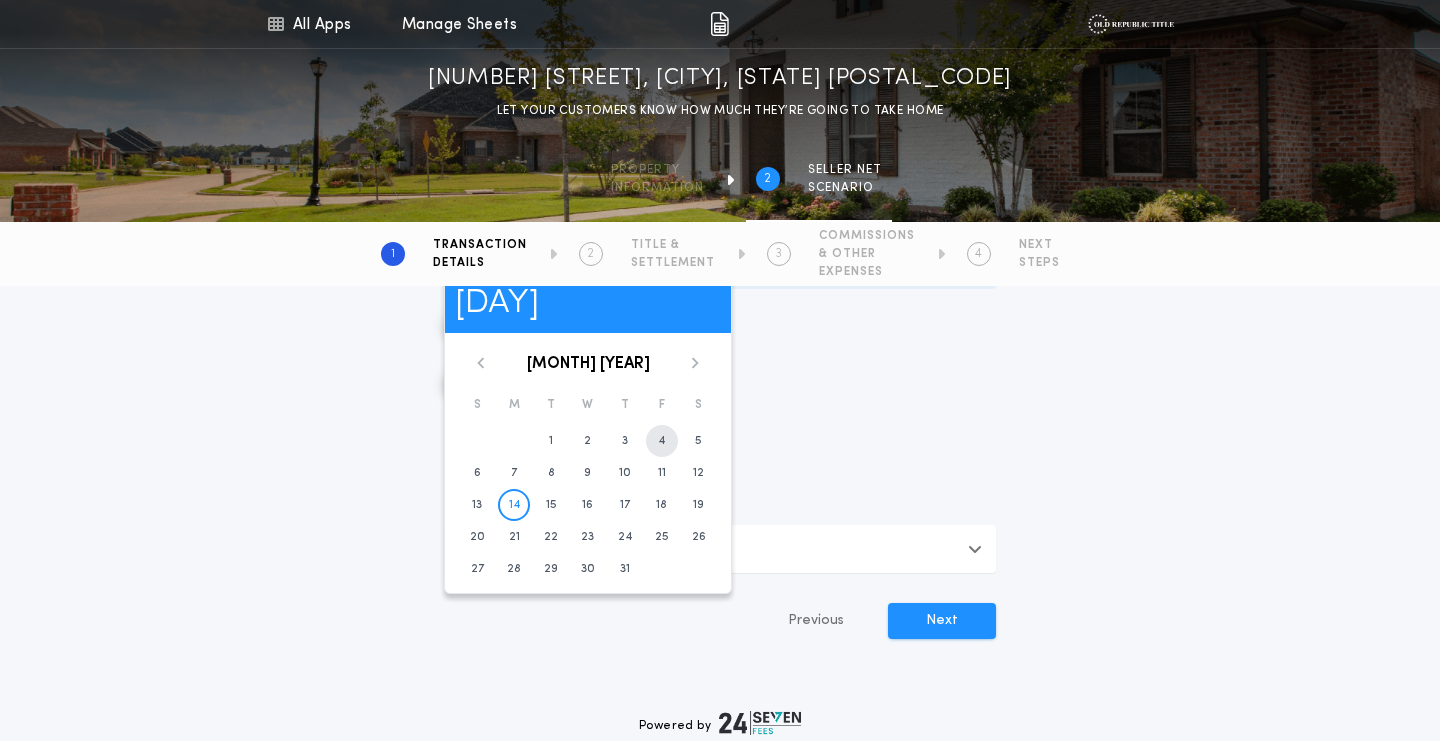 scroll, scrollTop: 508, scrollLeft: 0, axis: vertical 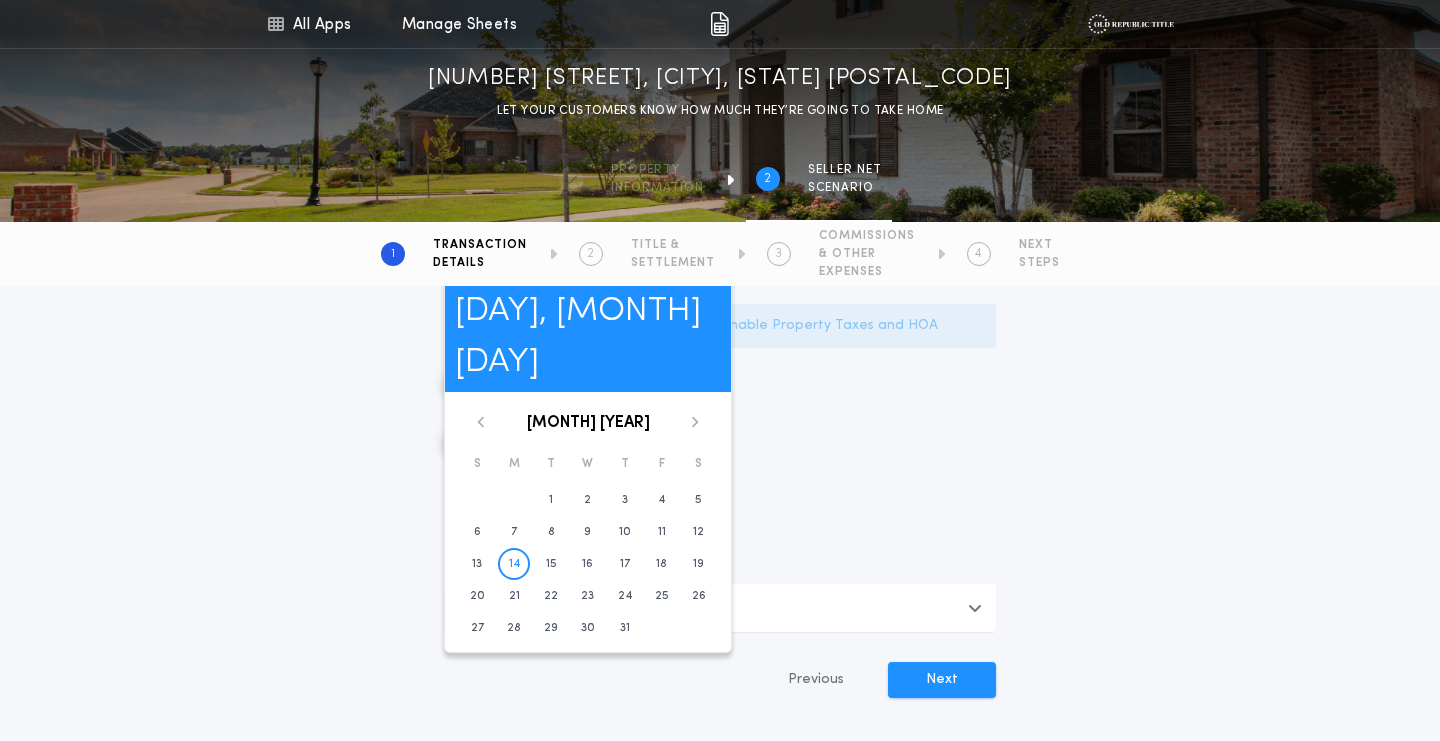 click 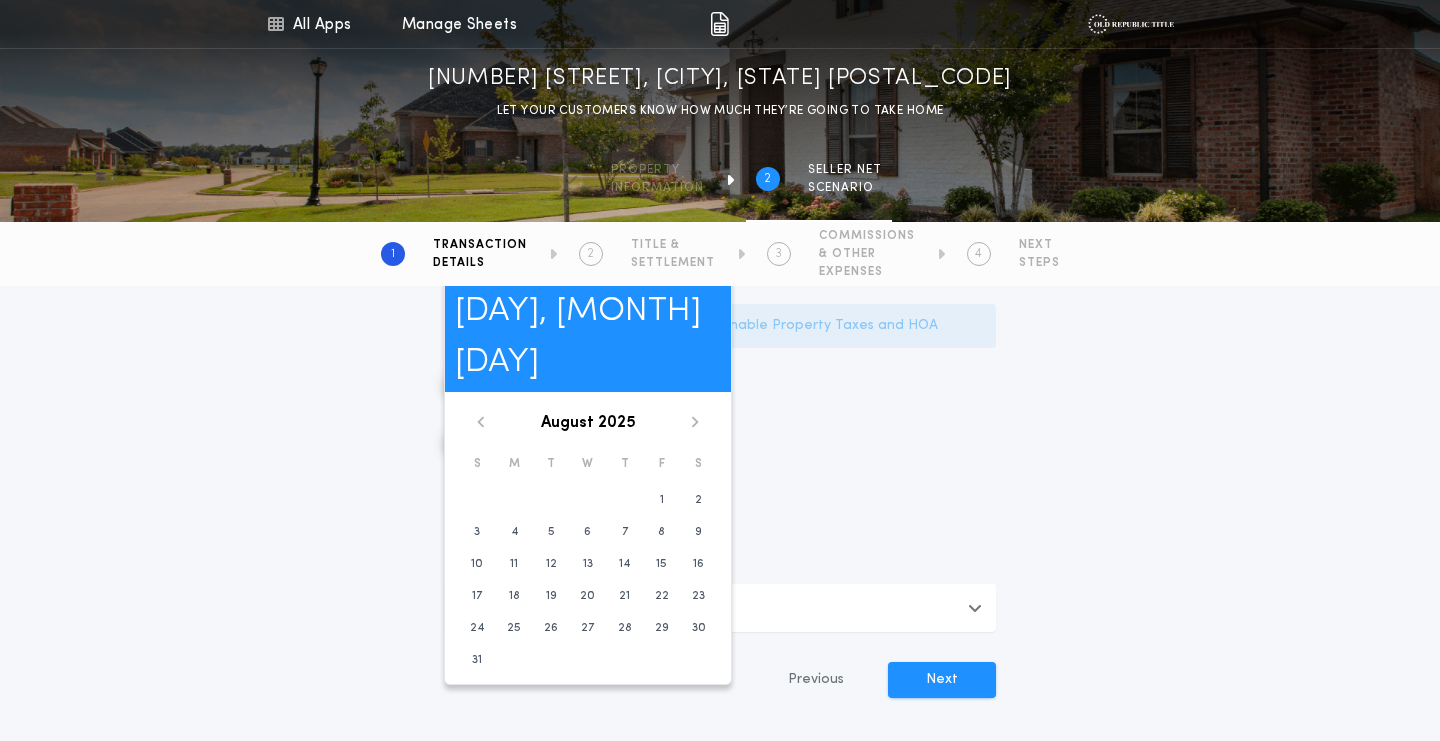 click 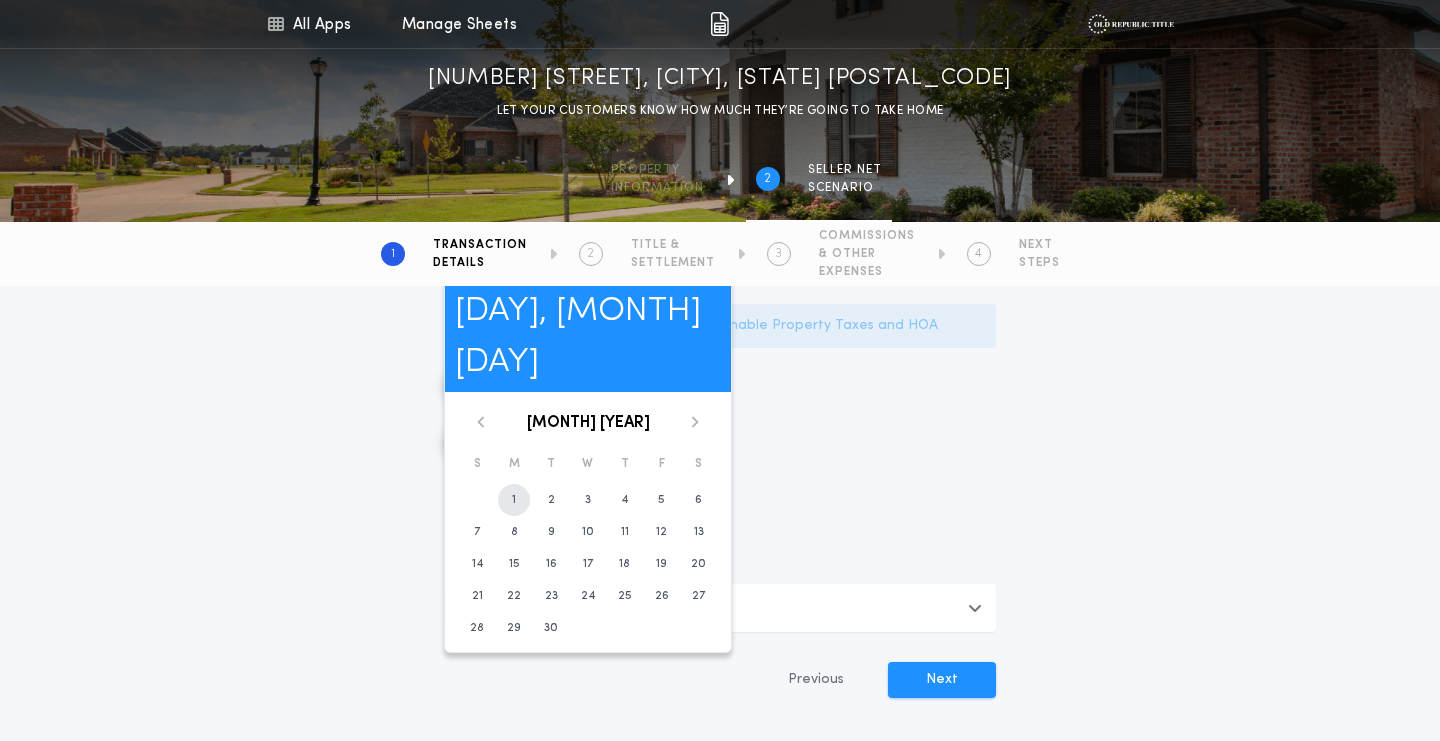 click on "1" at bounding box center (514, 500) 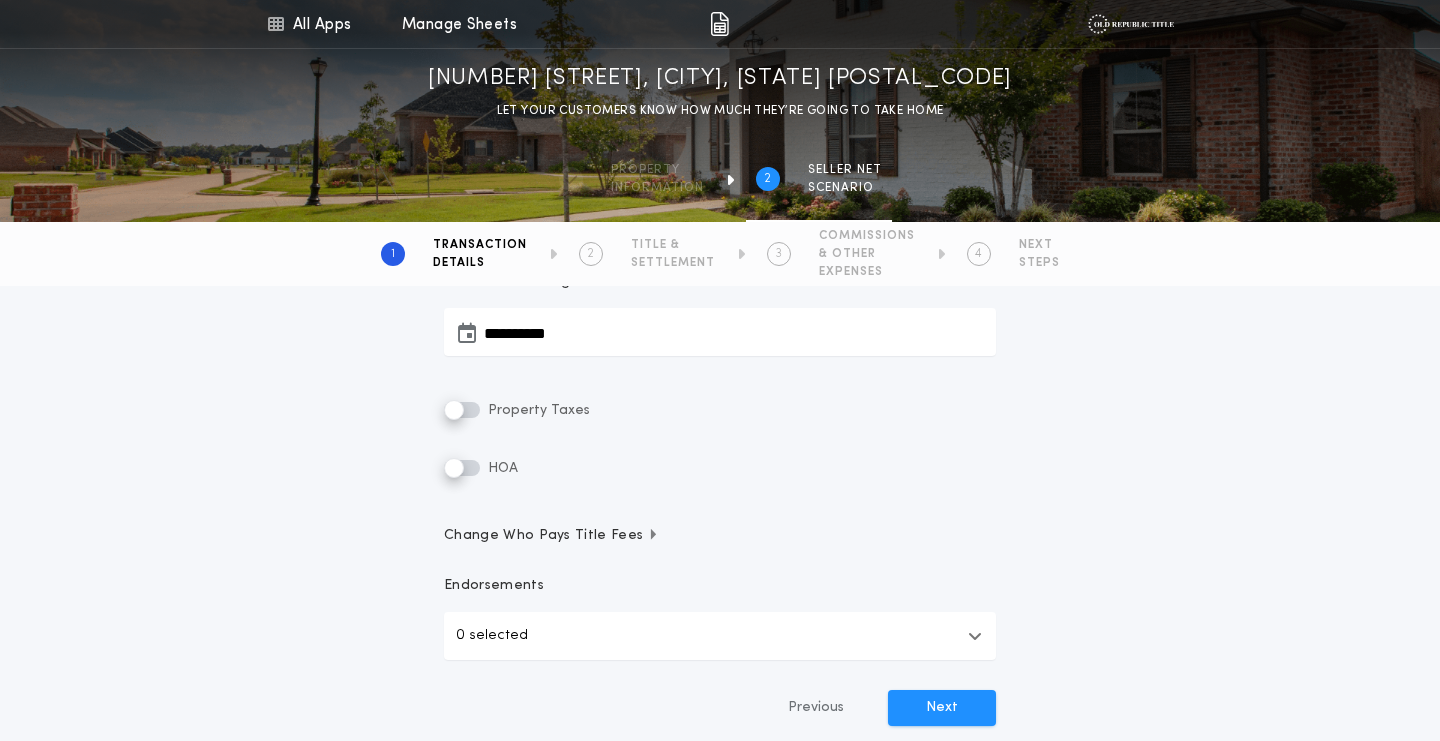 scroll, scrollTop: 417, scrollLeft: 0, axis: vertical 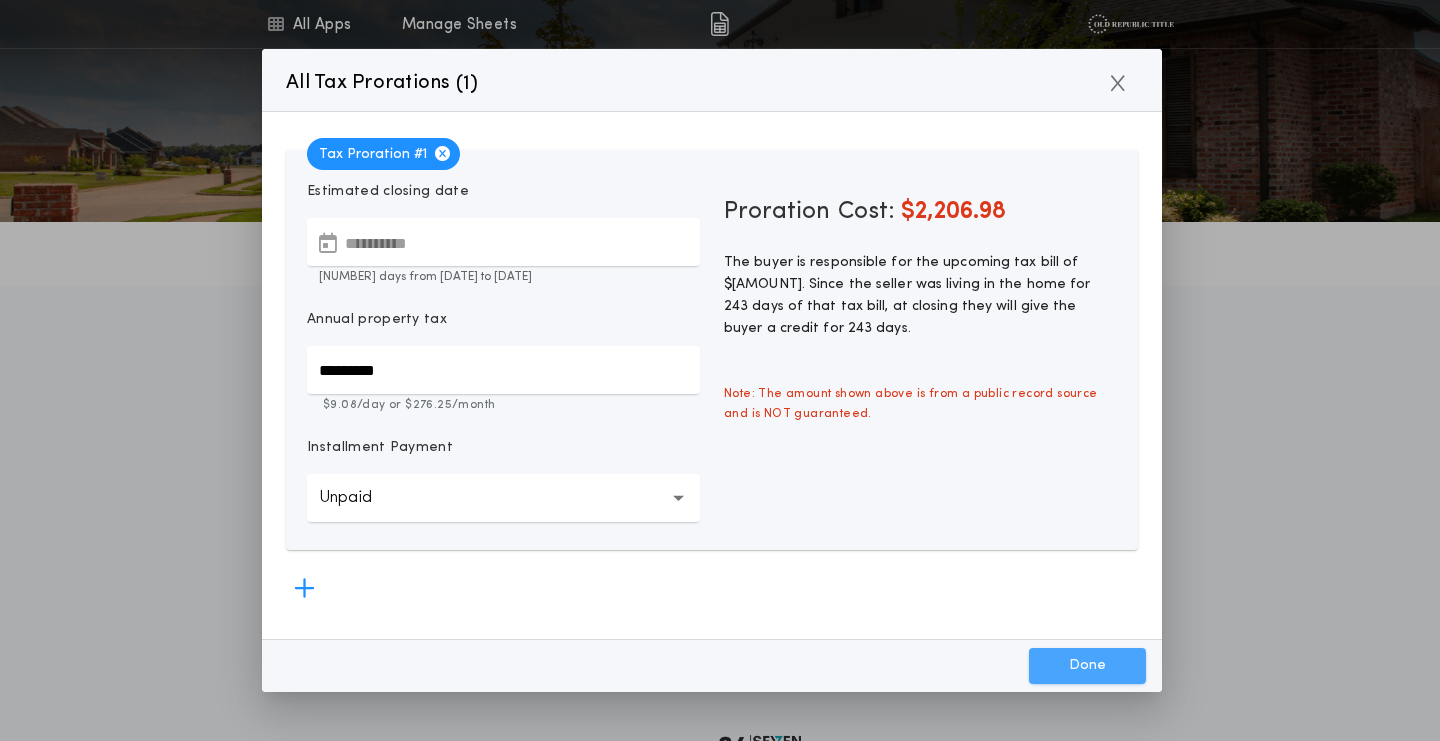 click on "Done" at bounding box center (1087, 666) 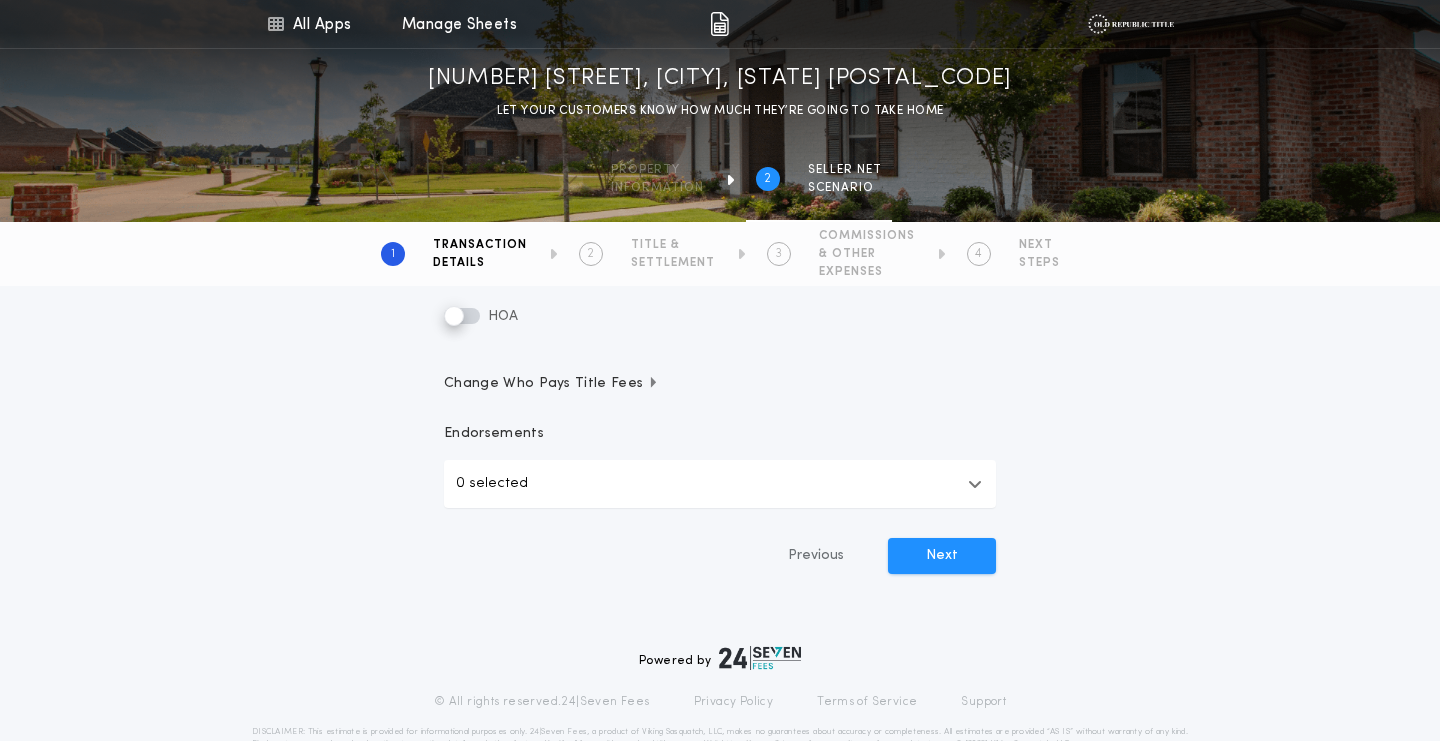 scroll, scrollTop: 565, scrollLeft: 0, axis: vertical 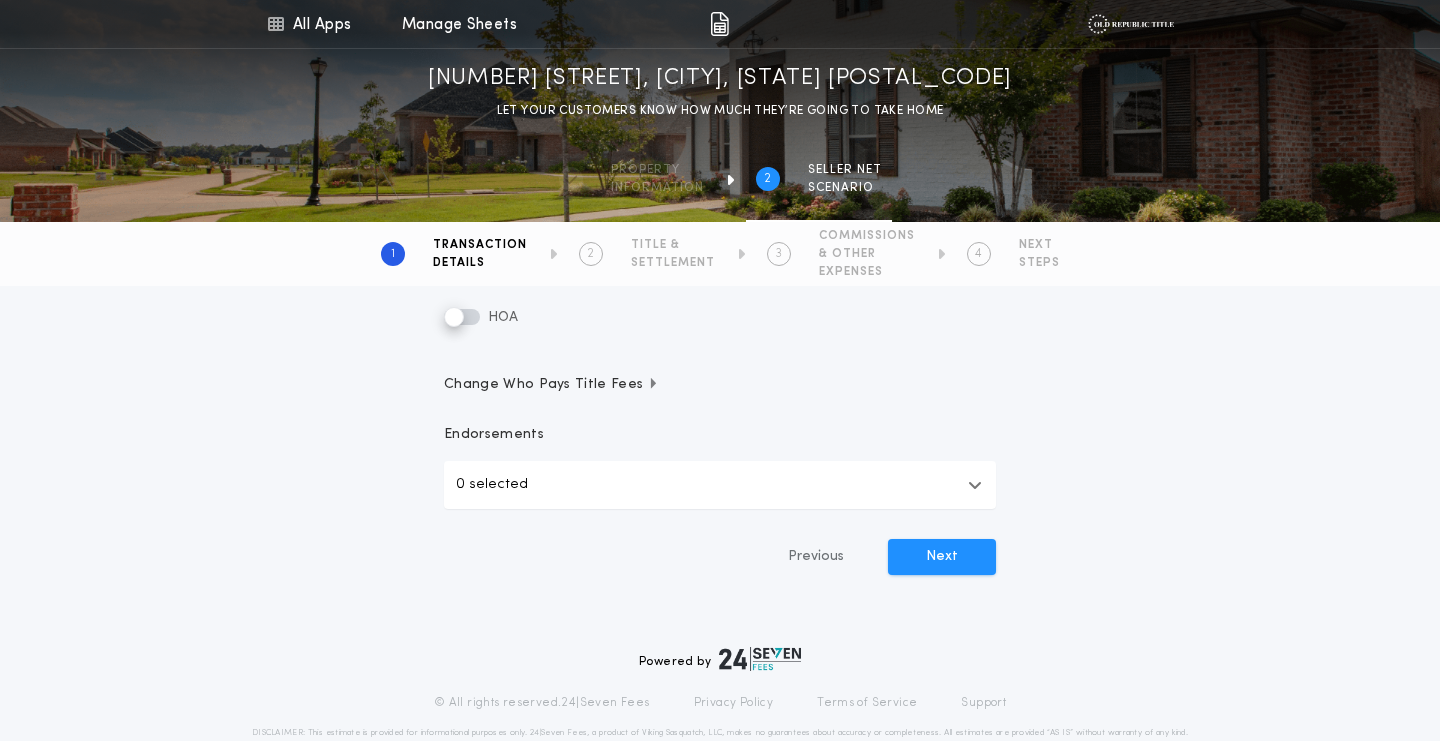click on "0 selected" at bounding box center [720, 485] 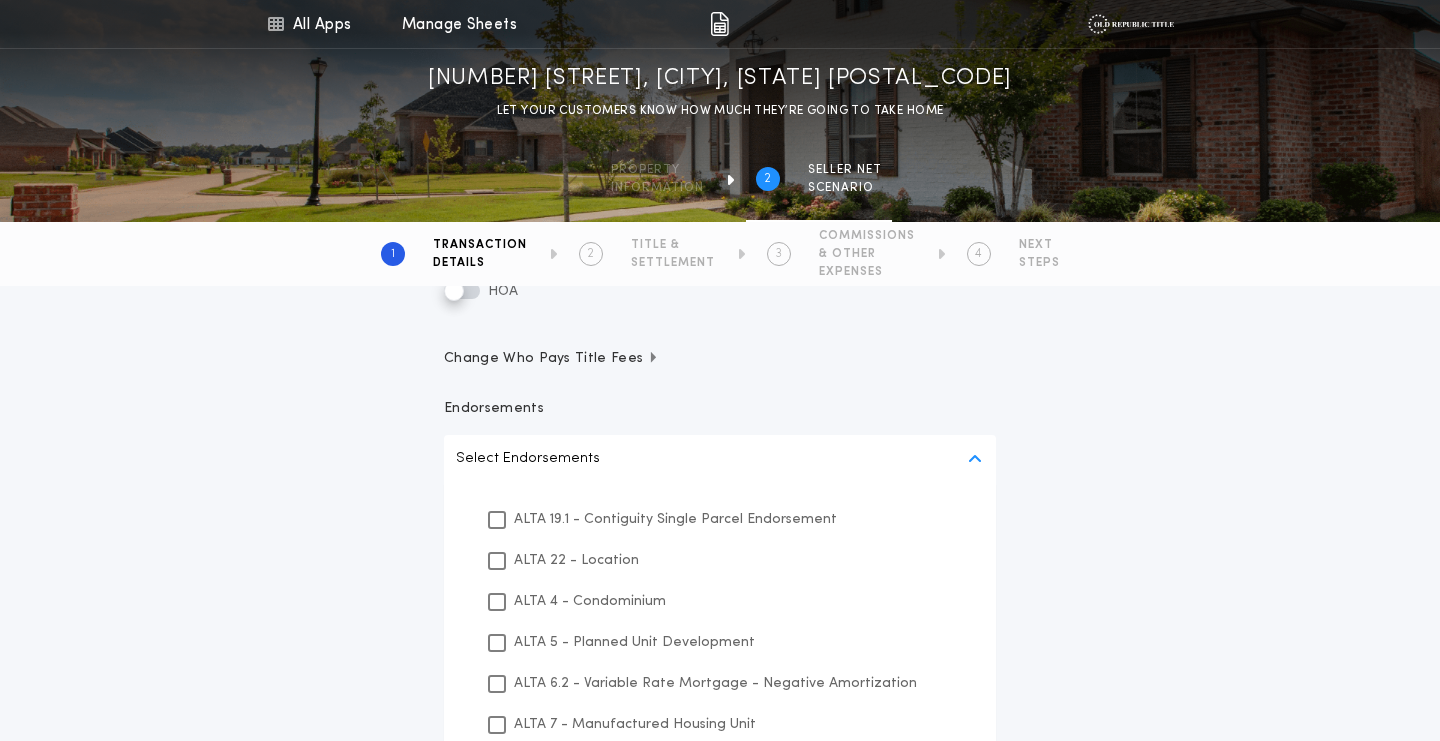scroll, scrollTop: 380, scrollLeft: 0, axis: vertical 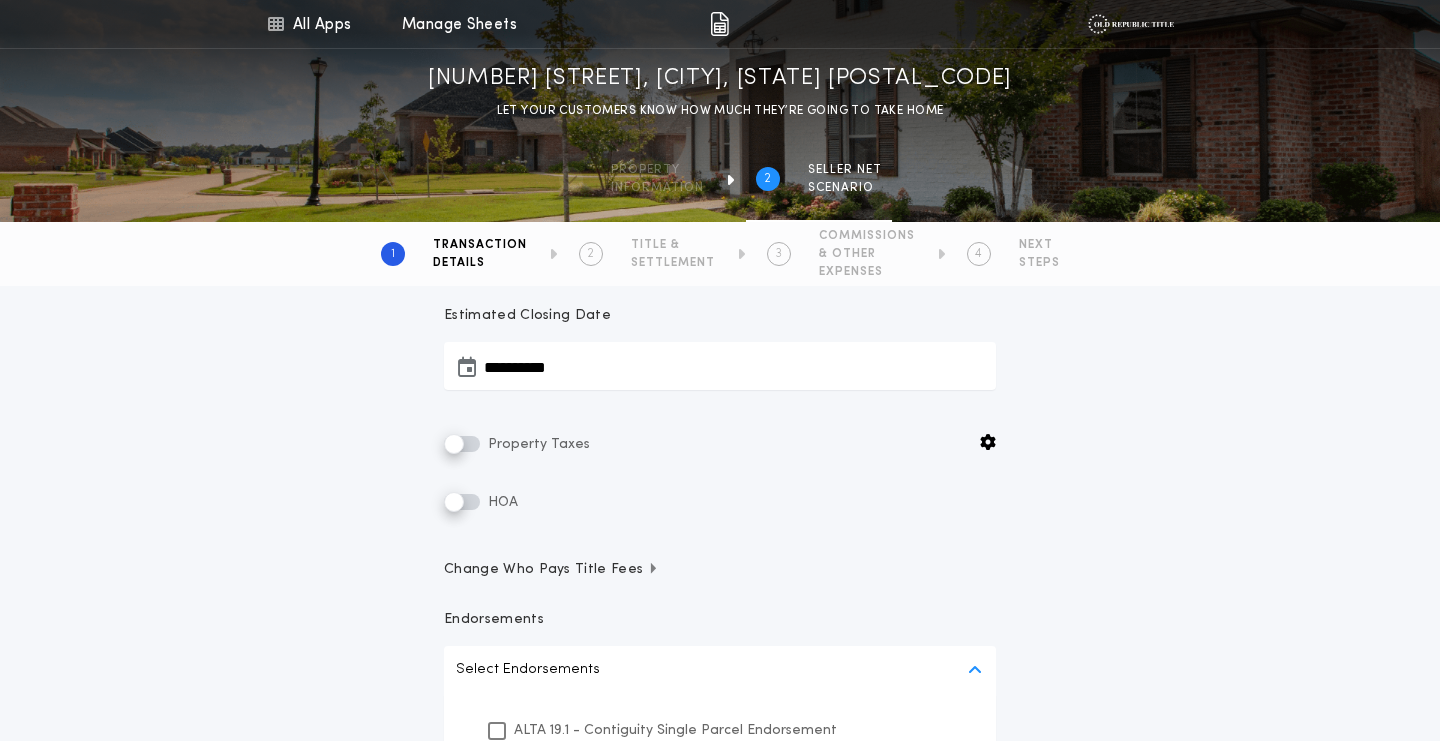 click on "HOA" at bounding box center [720, 502] 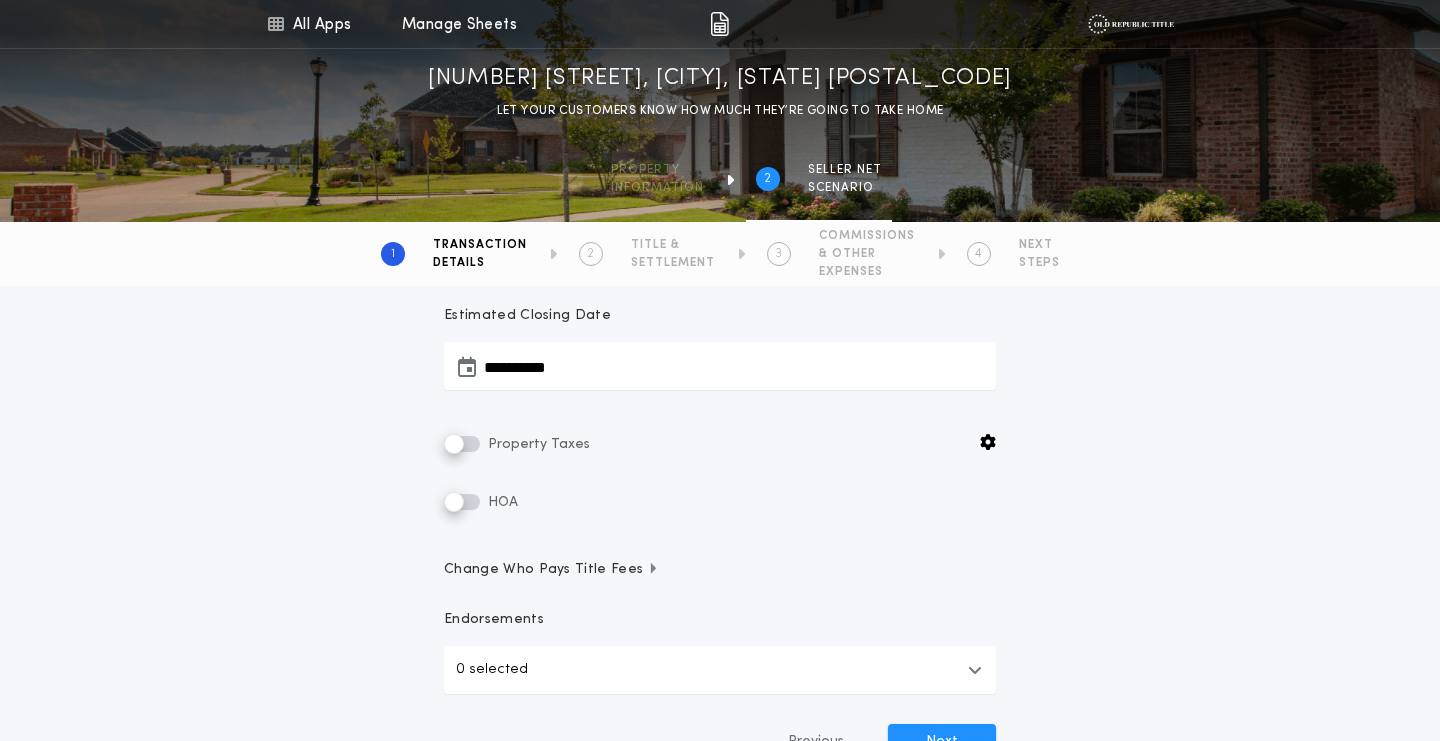 click on "Change Who Pays Title Fees" at bounding box center [551, 570] 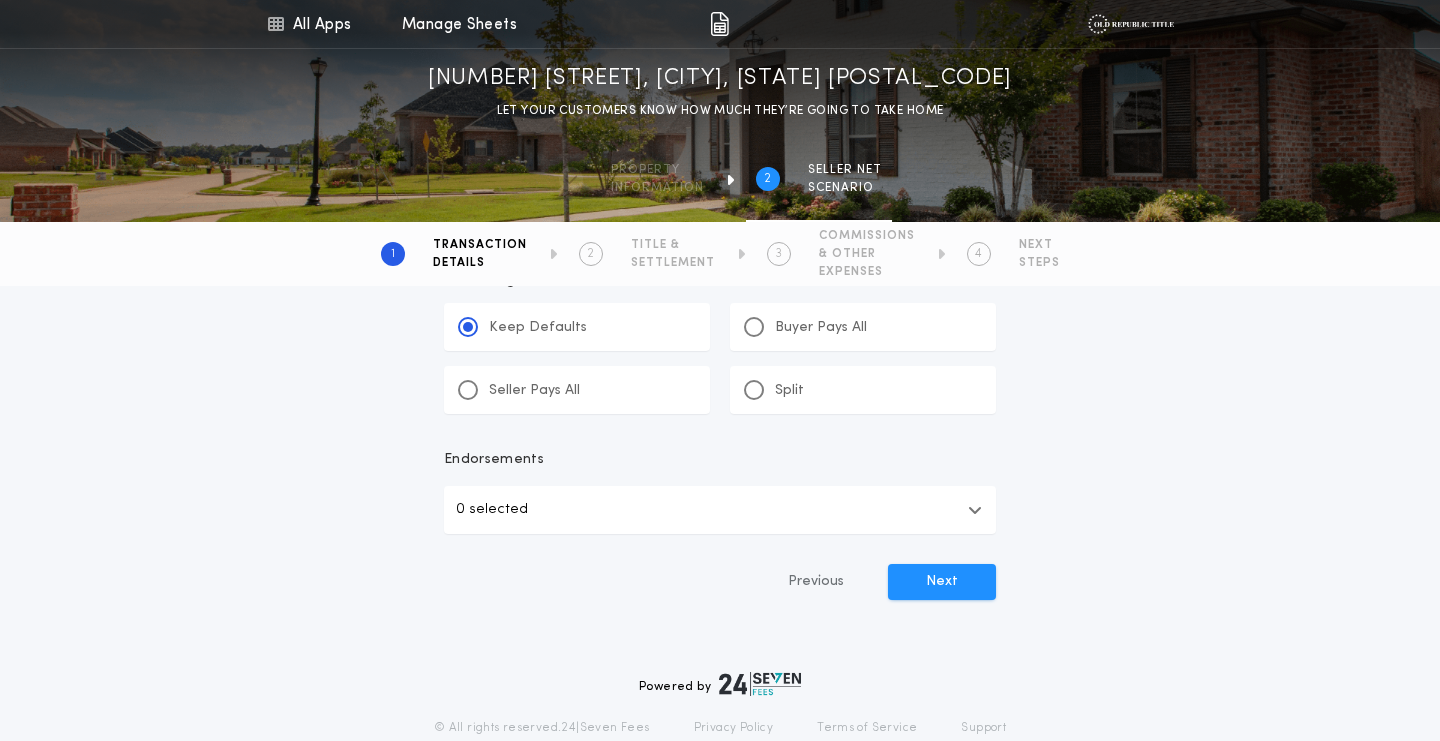 scroll, scrollTop: 1240, scrollLeft: 0, axis: vertical 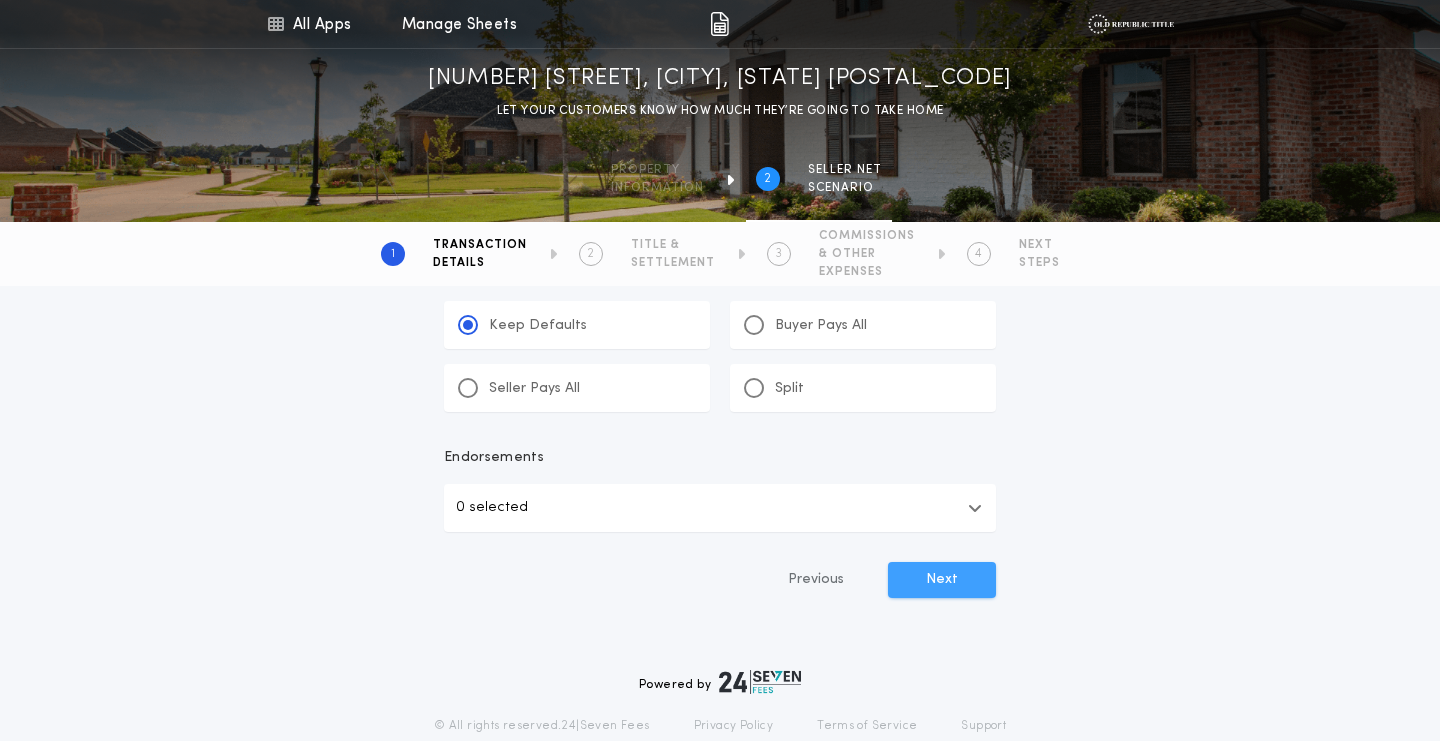 click on "Next" at bounding box center [942, 580] 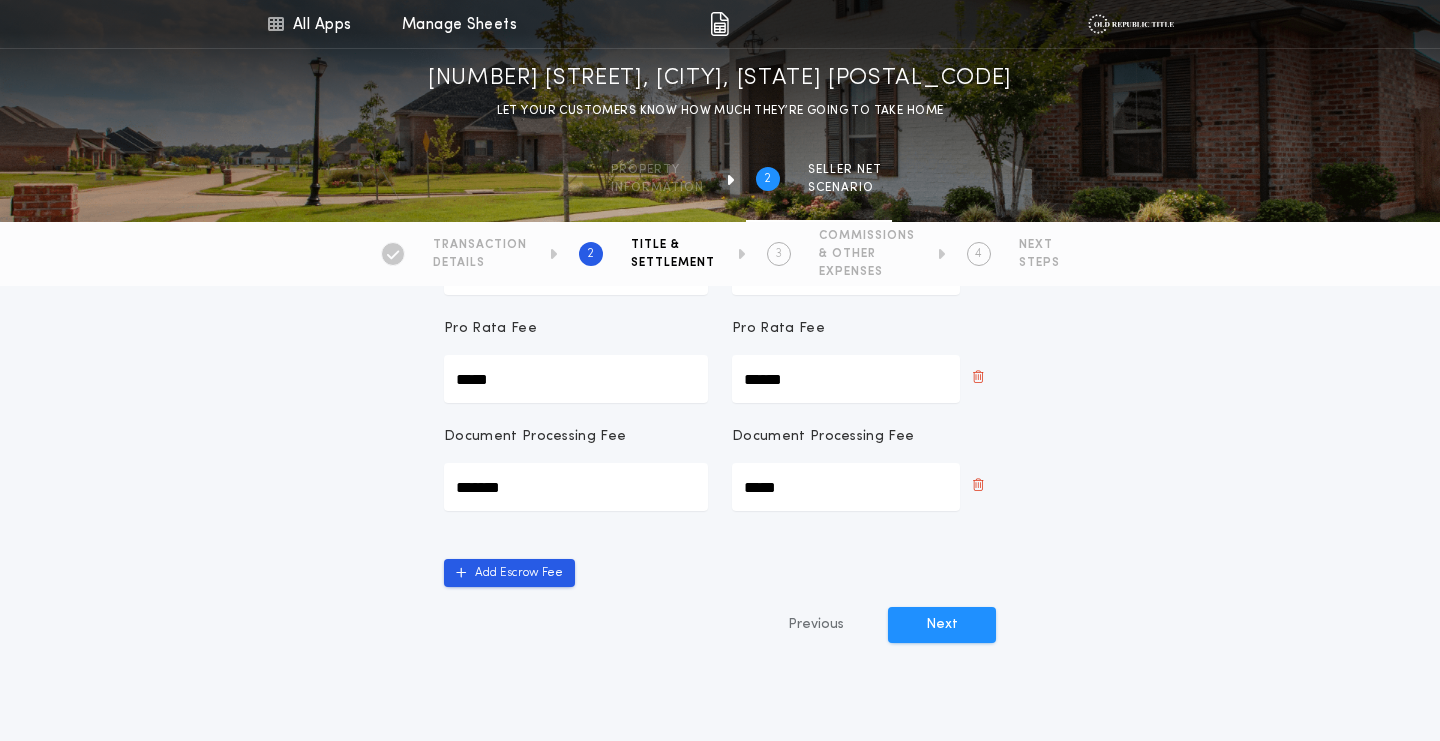 scroll, scrollTop: 515, scrollLeft: 0, axis: vertical 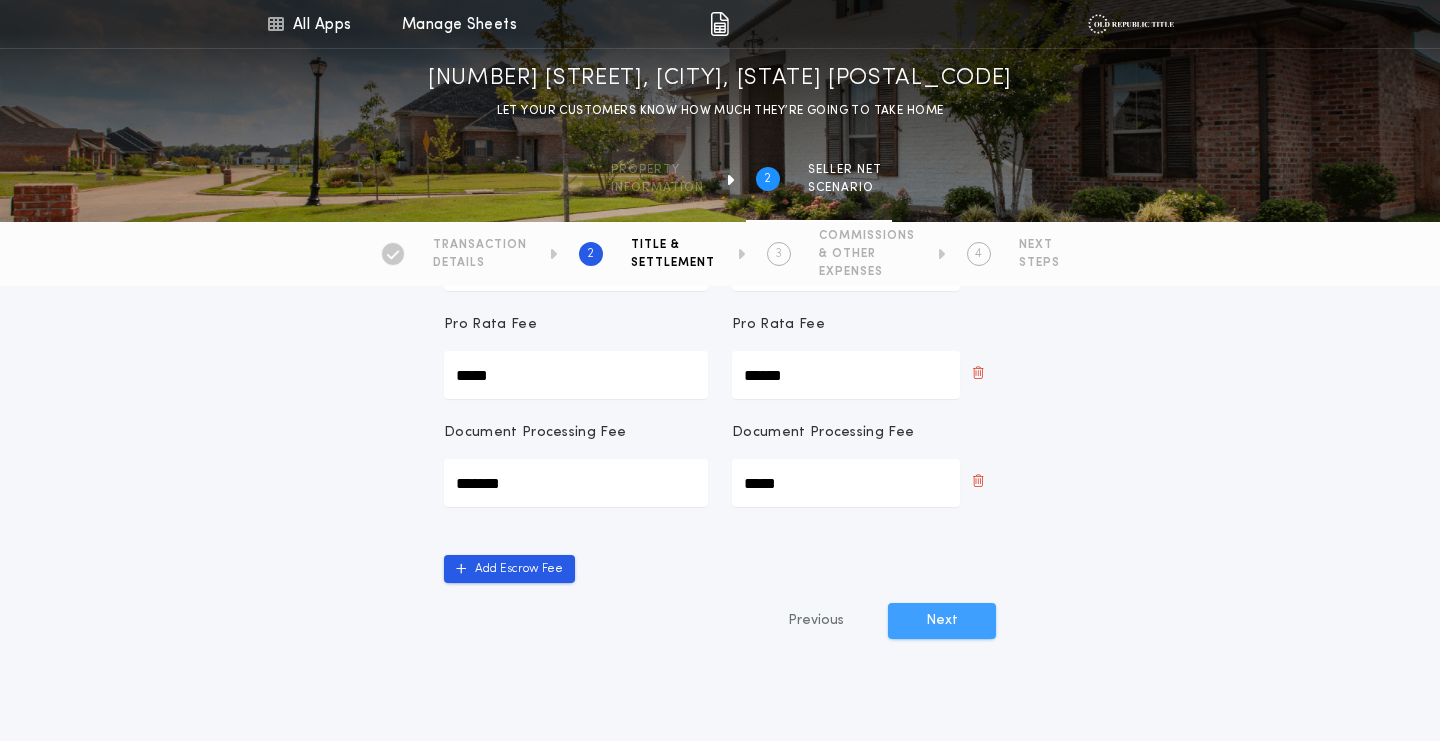 click on "Next" at bounding box center (942, 621) 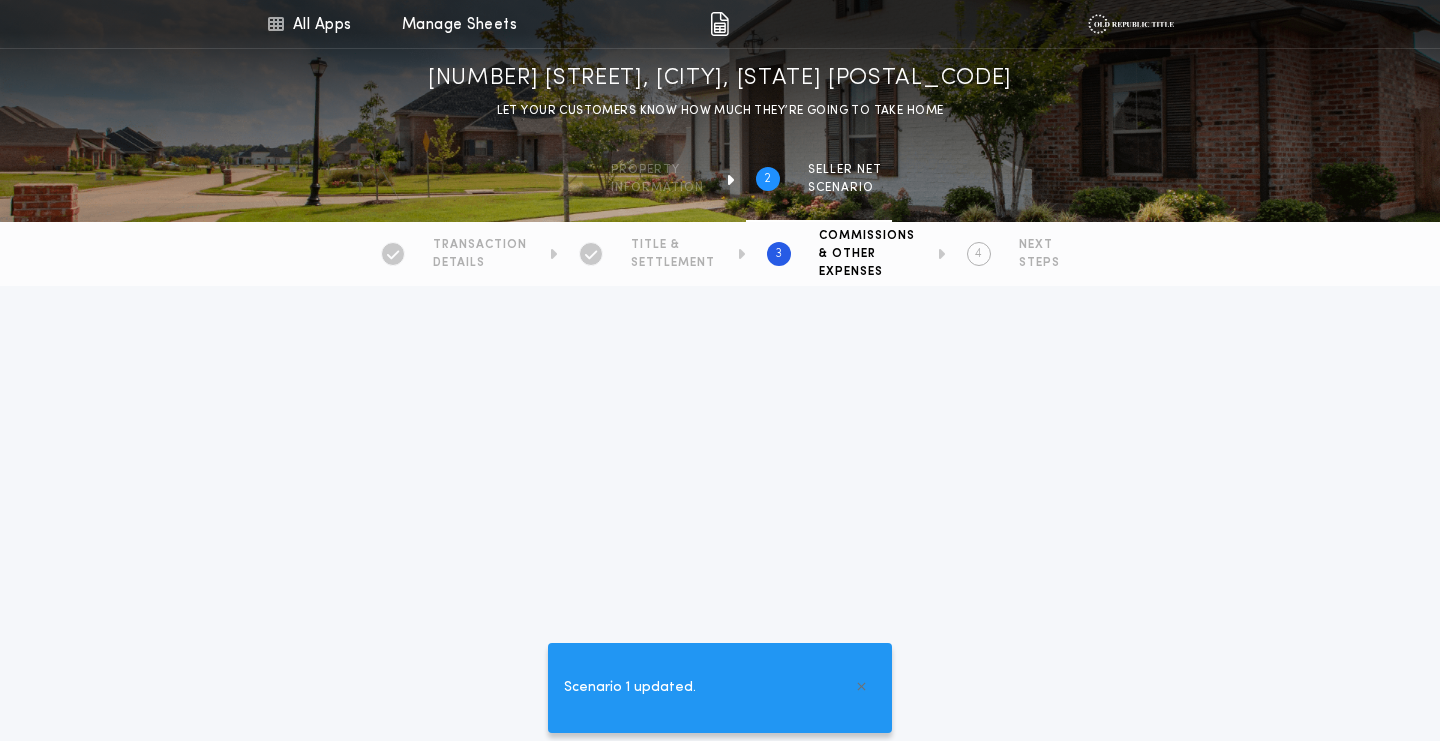scroll, scrollTop: 0, scrollLeft: 0, axis: both 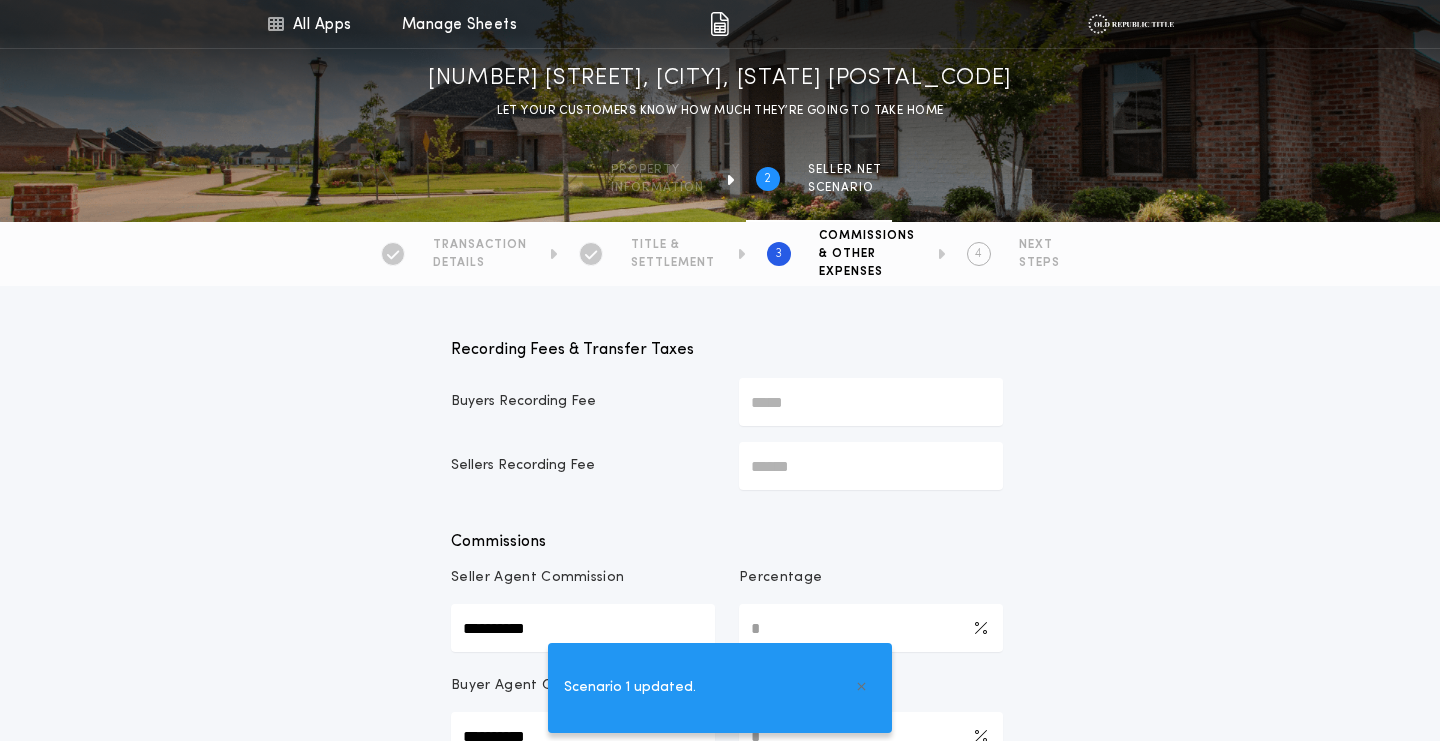 type on "*********" 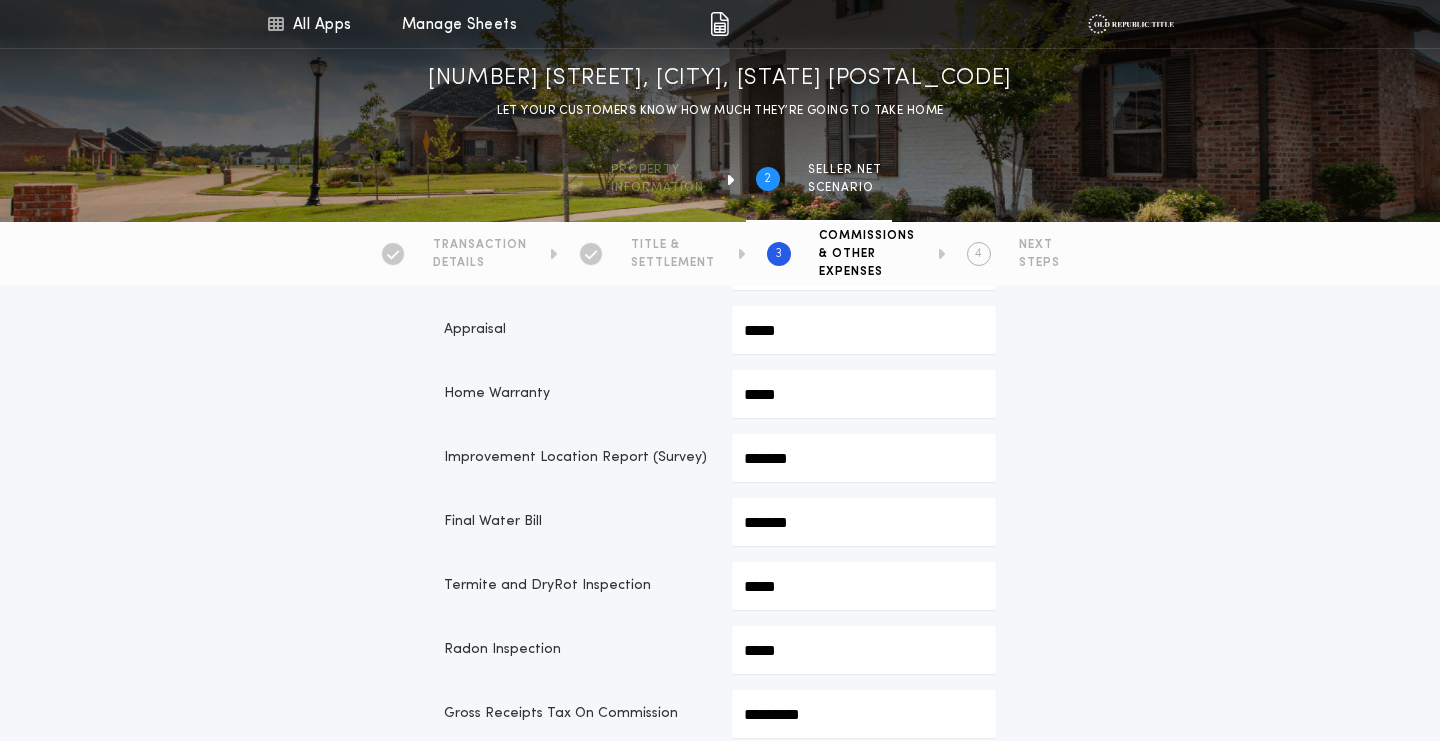 scroll, scrollTop: 665, scrollLeft: 0, axis: vertical 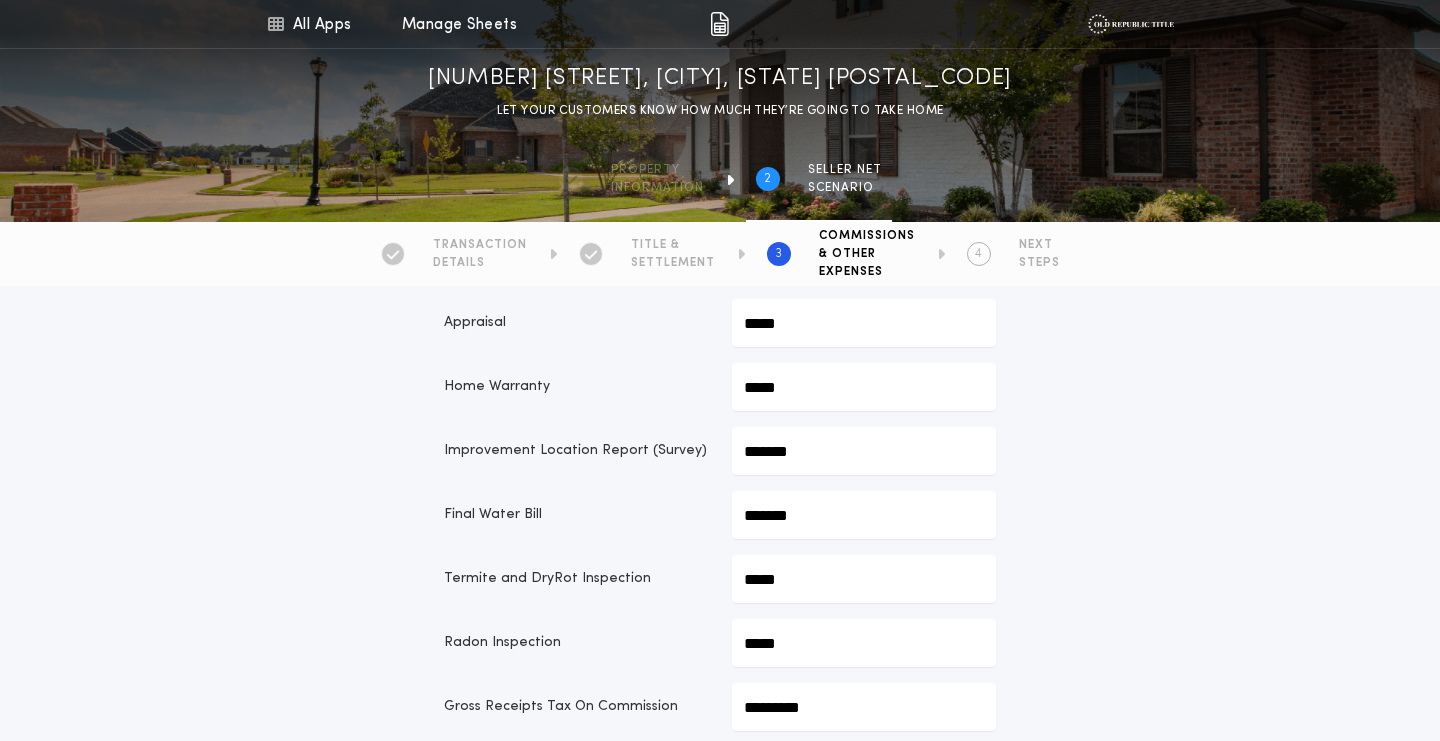 drag, startPoint x: 778, startPoint y: 457, endPoint x: 763, endPoint y: 450, distance: 16.552946 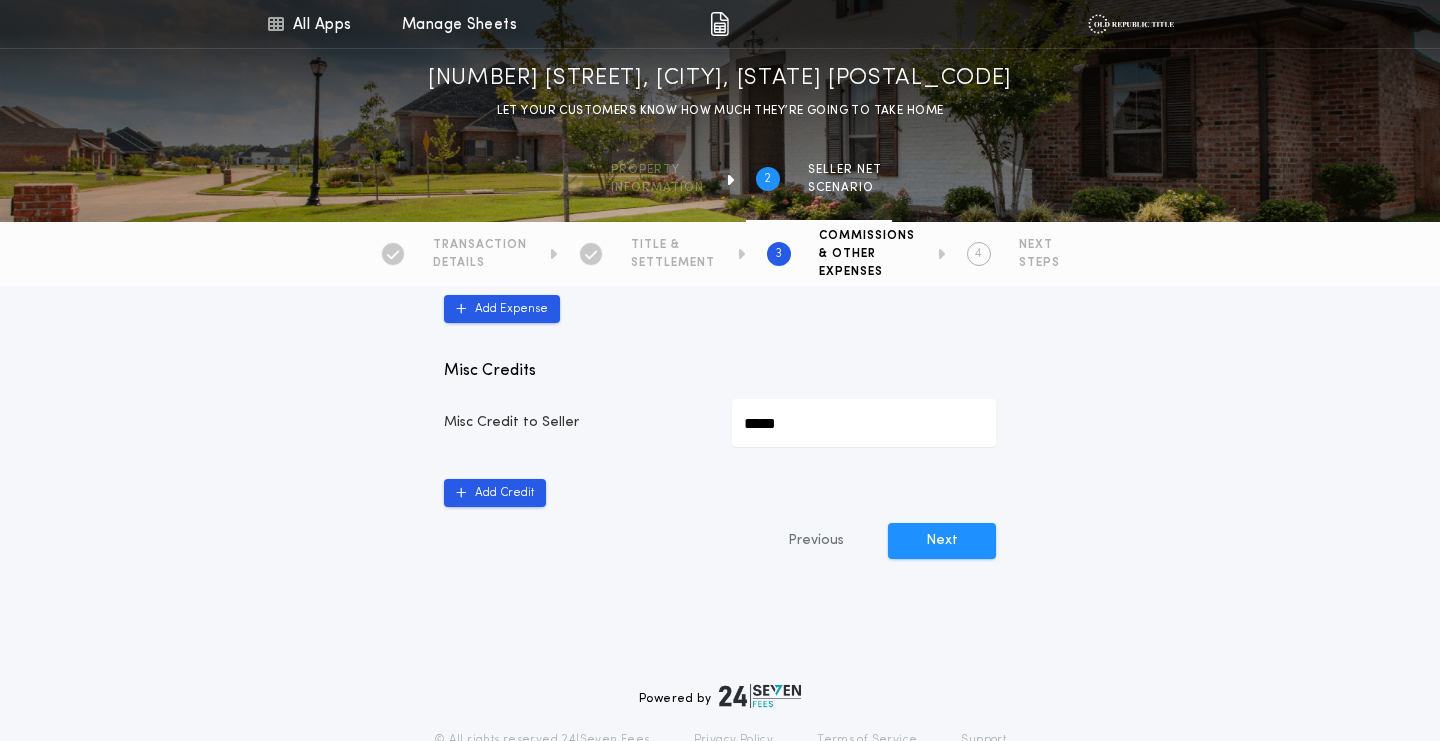 scroll, scrollTop: 1140, scrollLeft: 0, axis: vertical 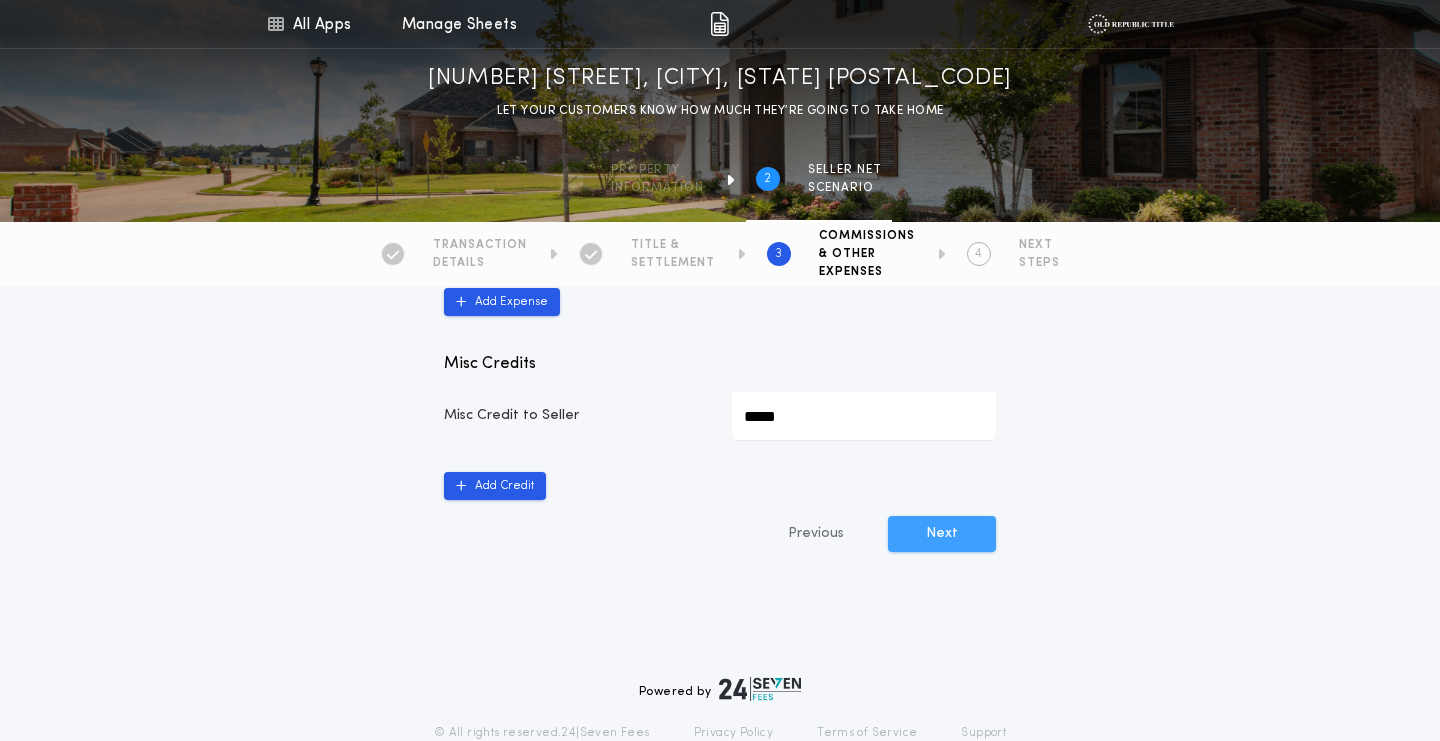 type on "*******" 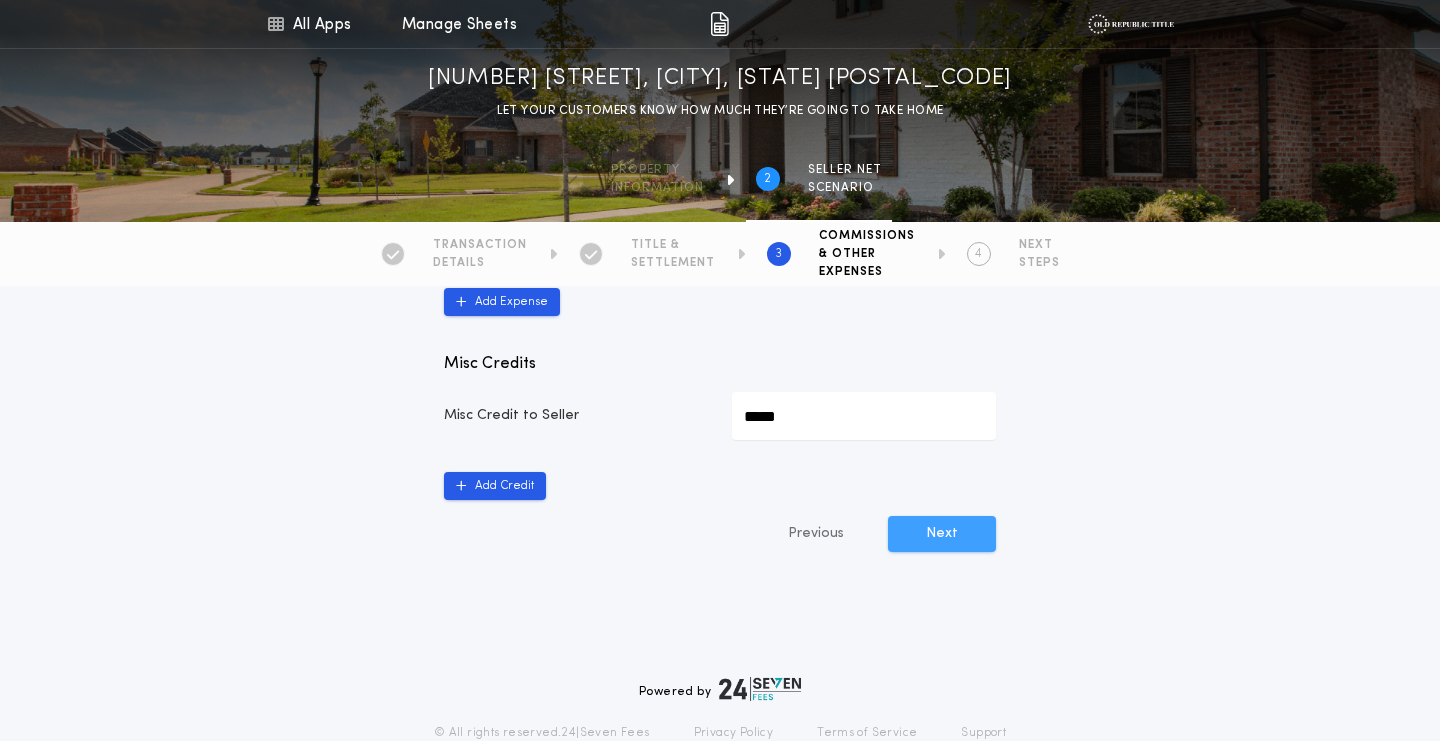 click on "Next" at bounding box center (942, 534) 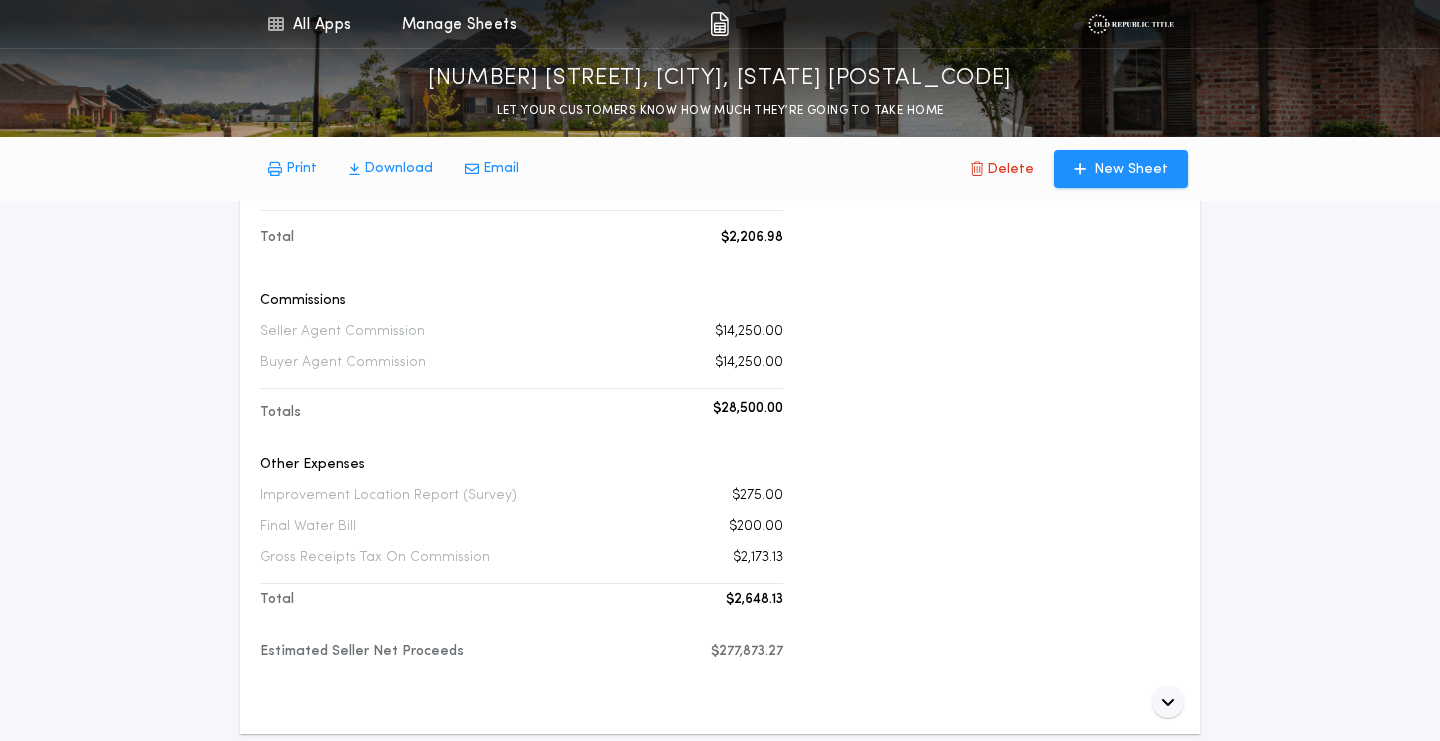 scroll, scrollTop: 0, scrollLeft: 0, axis: both 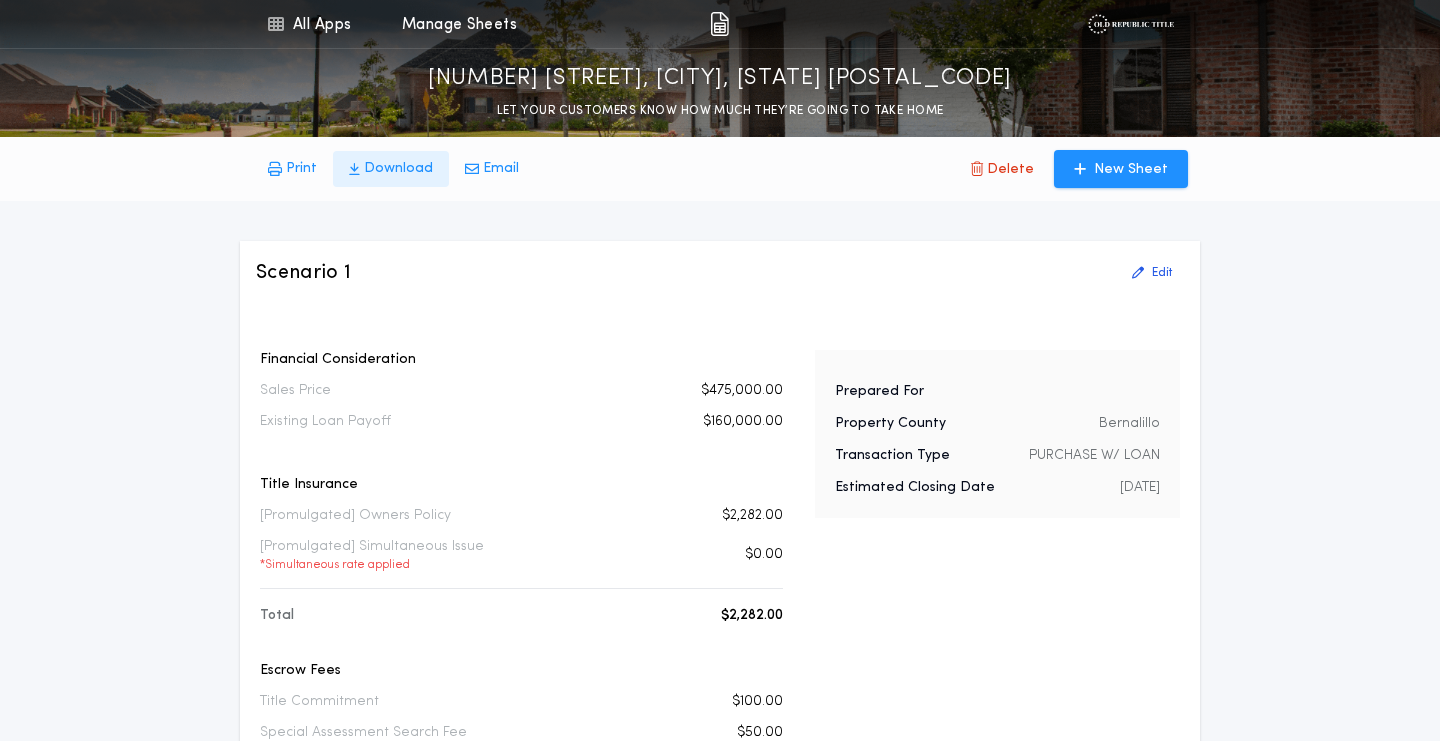click on "Download" at bounding box center (398, 169) 